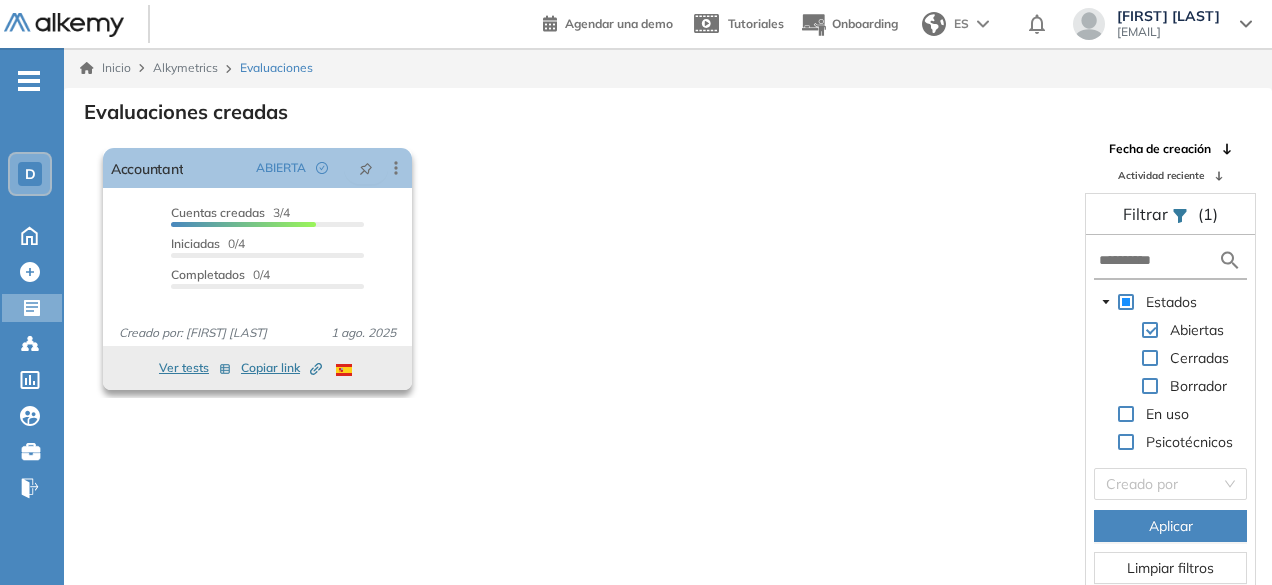 scroll, scrollTop: 0, scrollLeft: 0, axis: both 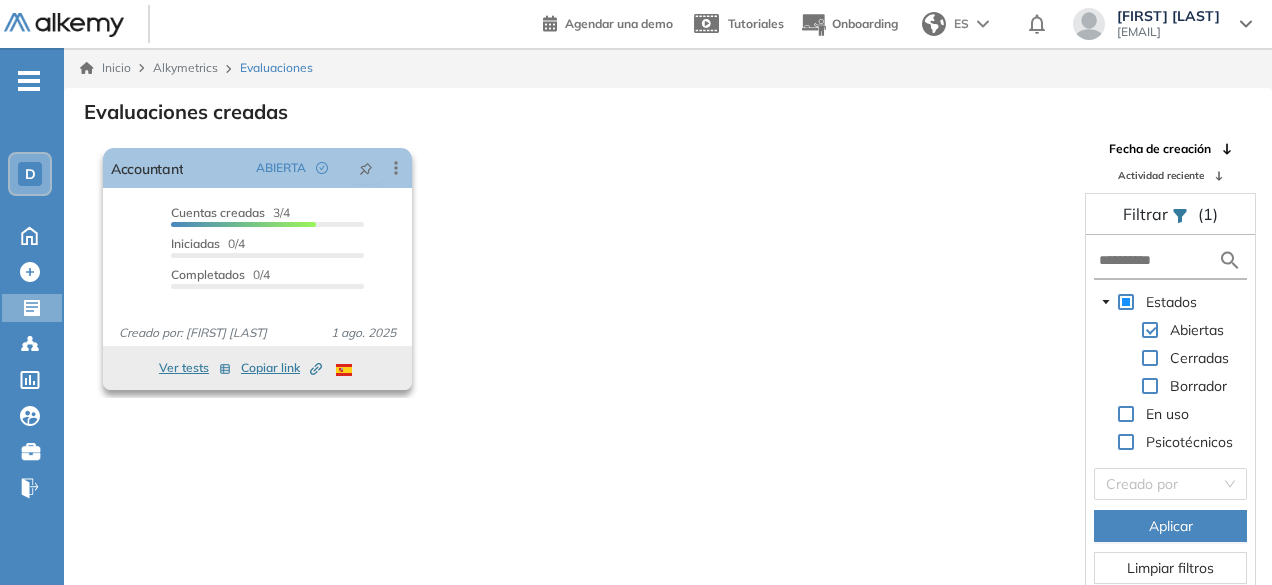 click on "Ver tests" at bounding box center [195, 368] 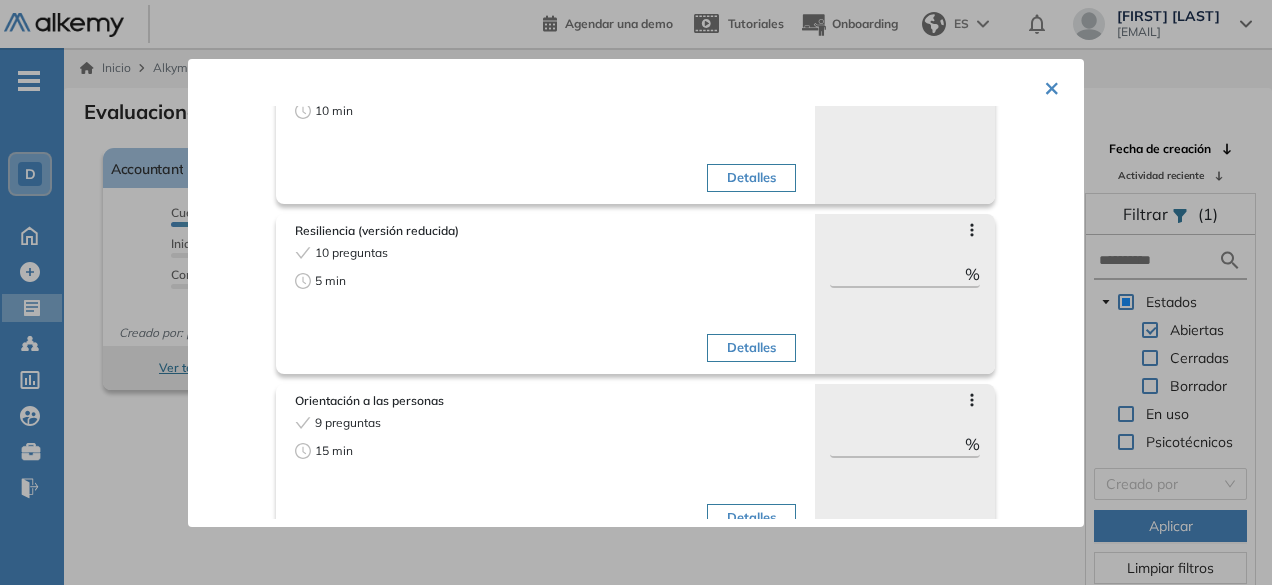 scroll, scrollTop: 516, scrollLeft: 0, axis: vertical 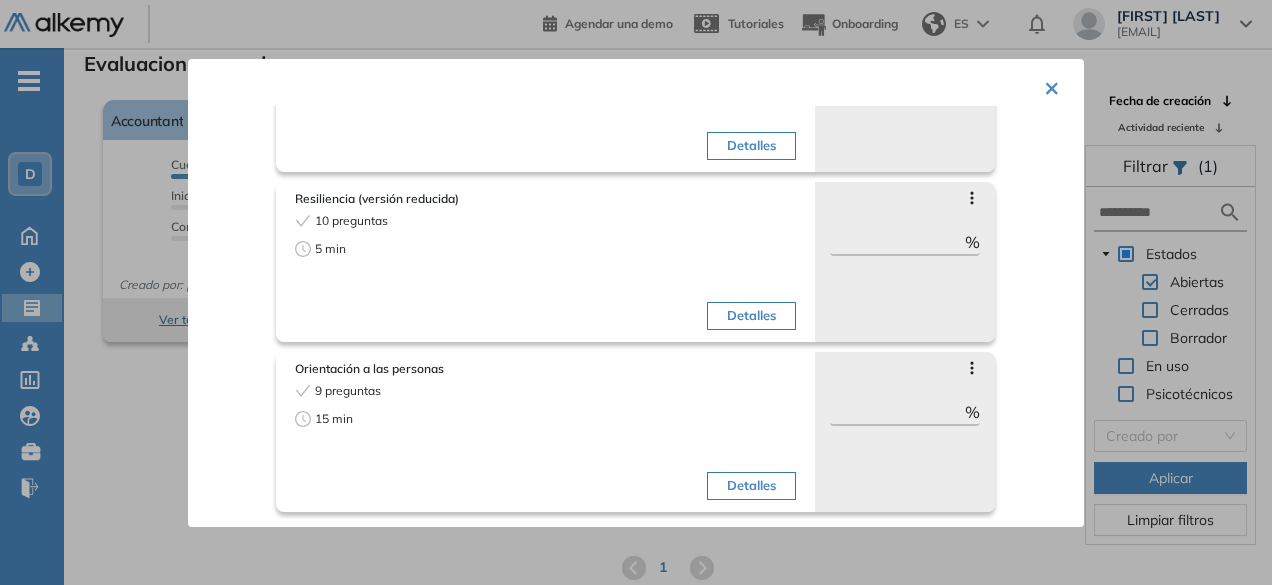 type 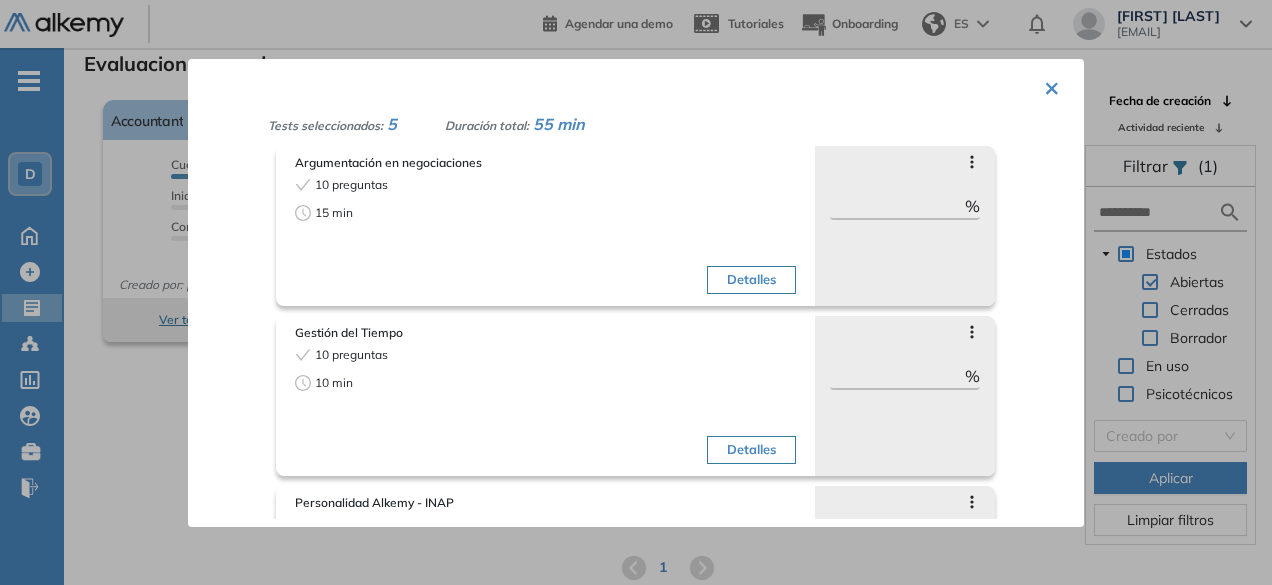 scroll, scrollTop: 0, scrollLeft: 0, axis: both 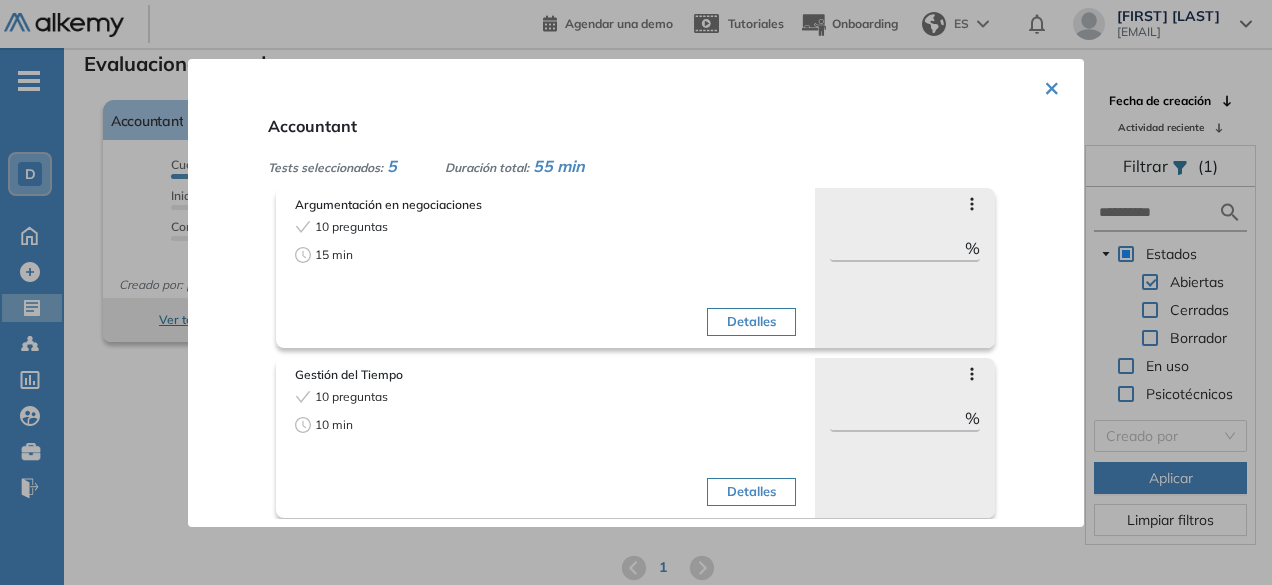 click on "×" at bounding box center [1052, 86] 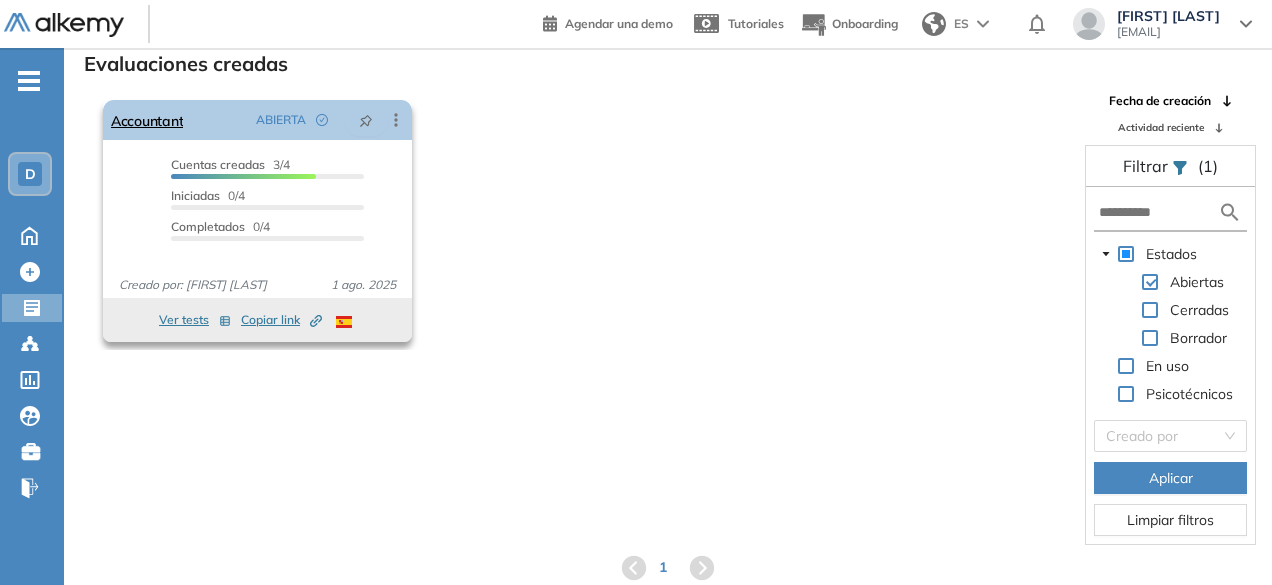 click 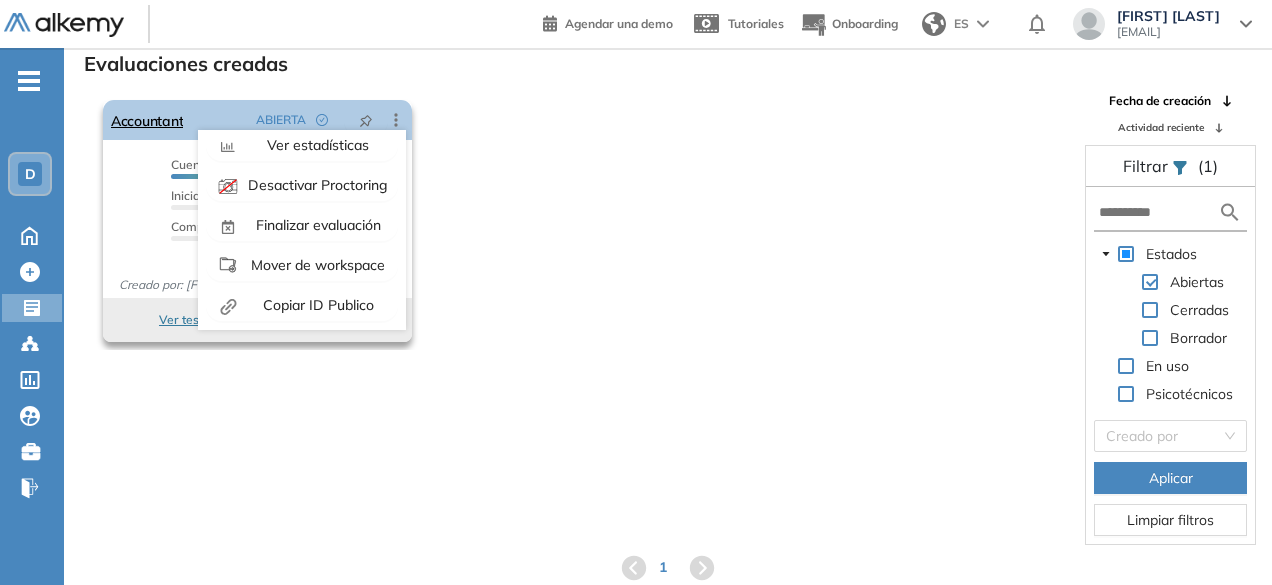 scroll, scrollTop: 121, scrollLeft: 0, axis: vertical 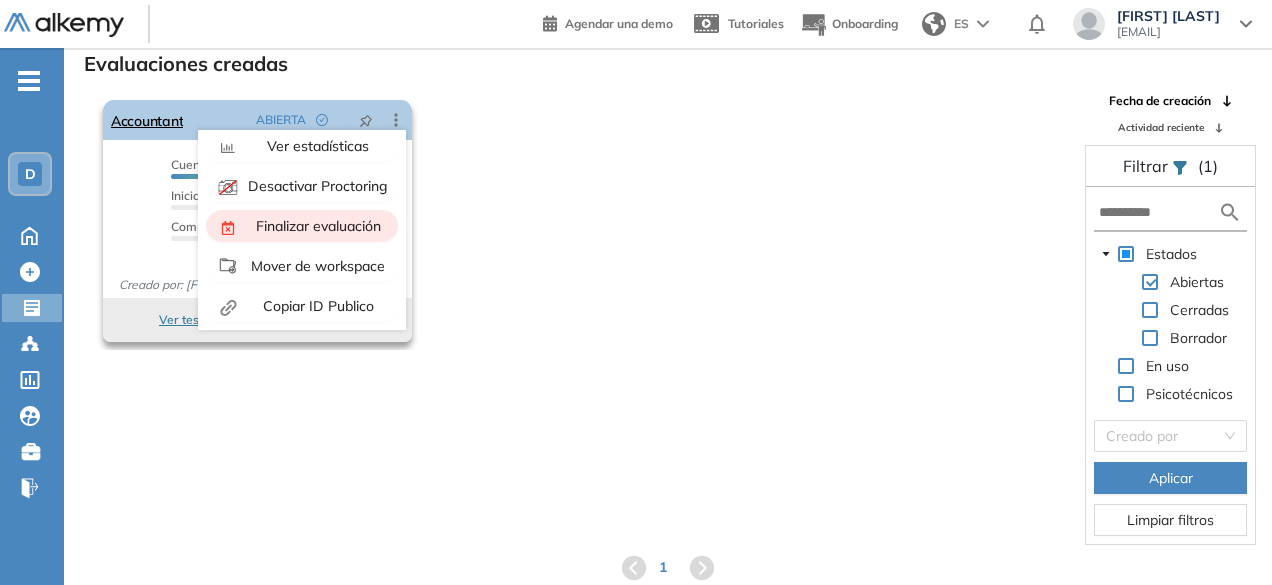 click on "Finalizar evaluación" at bounding box center (316, 226) 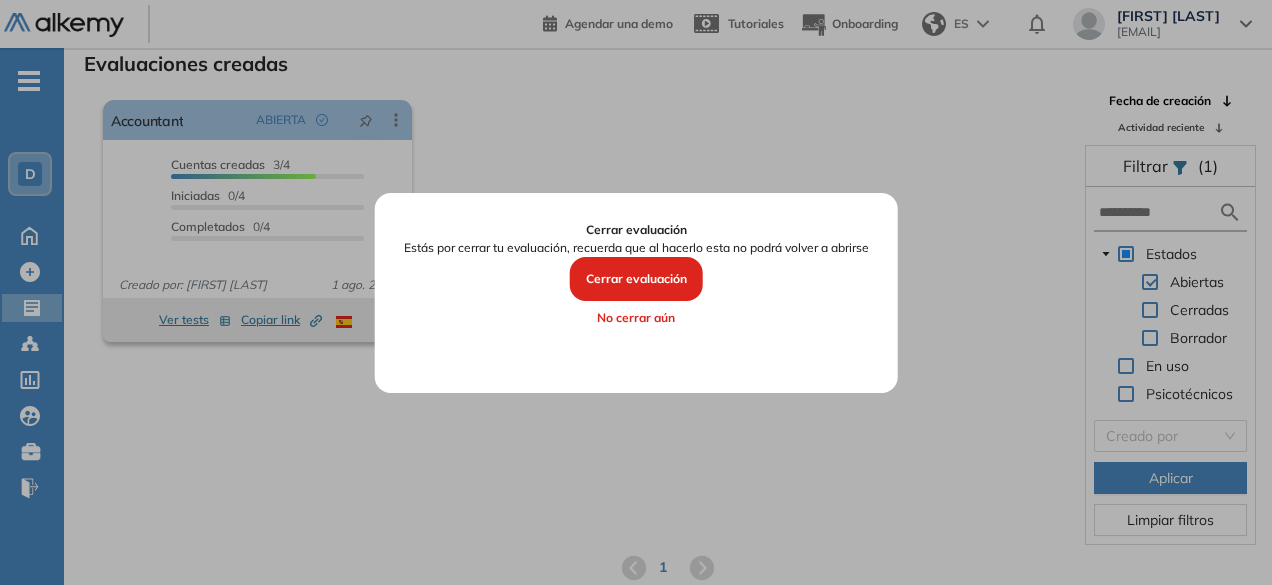 click on "Cerrar evaluación" at bounding box center [636, 279] 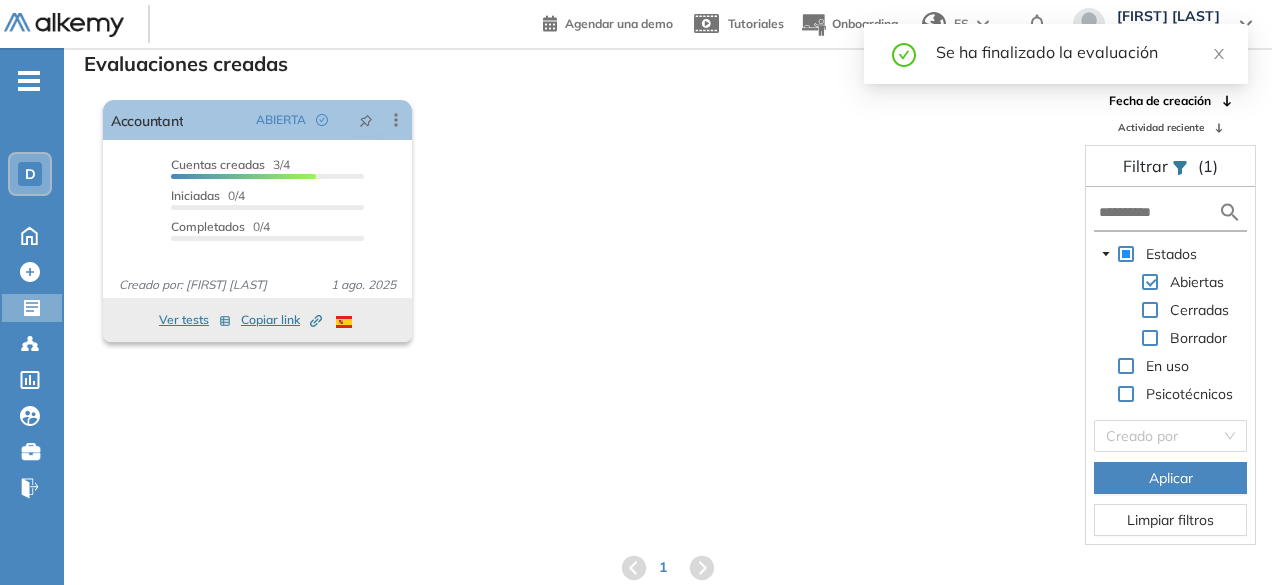 click on "El proctoring será activado ¡Importante!: Los usuarios que ya realizaron la evaluación no tendrán registros del proctoring Cancelar operación Activar Accountant ABIERTA Editar Los siguientes tests ya no están disponibles o tienen una nueva versión Revisa en el catálogo otras opciones o su detalle. Entendido Duplicar Reabrir Eliminar Ver candidatos Ver estadísticas Desactivar Proctoring Finalizar evaluación Mover de workspace Created by potrace 1.16, written by Peter Selinger 2001-2019 Copiar ID Publico Cuentas creadas 3/4 Prefiltrados 0/4 Iniciadas 0/4 Completados 0/4 Invitaciones enviadas 4 Invitados Evaluación completada 0 veces Fecha límite Sin fecha límite Creado por:  Andrea Carranza Lemus 1 ago. 2025 Ver tests Copiar link Created by potrace 1.16, written by Peter Selinger 2001-2019" at bounding box center (582, 221) 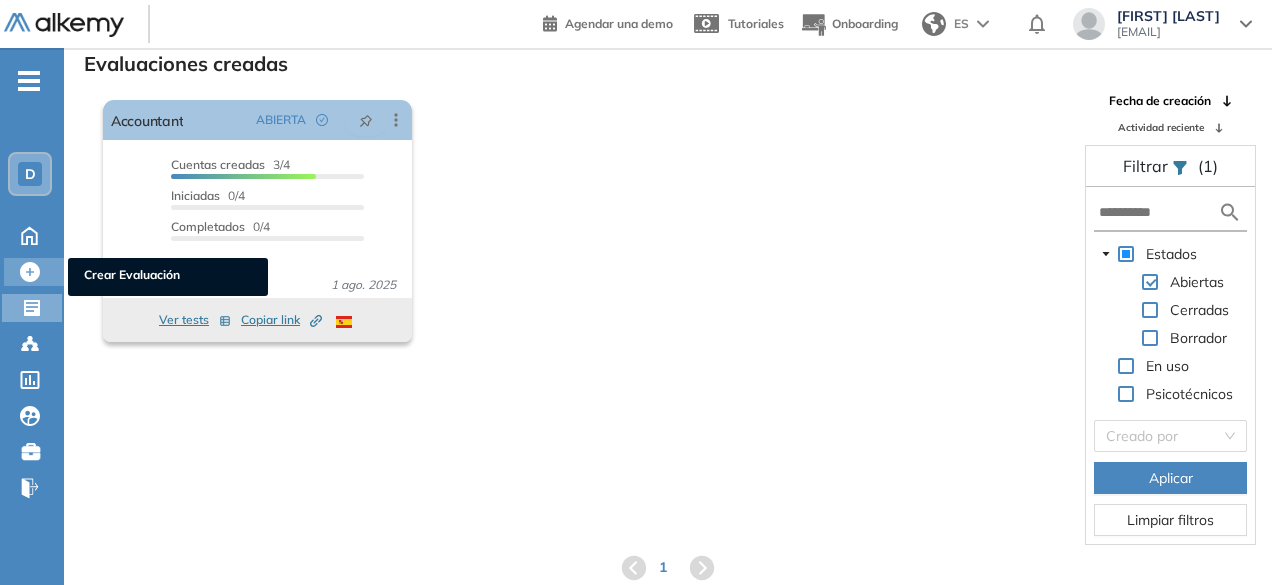 click 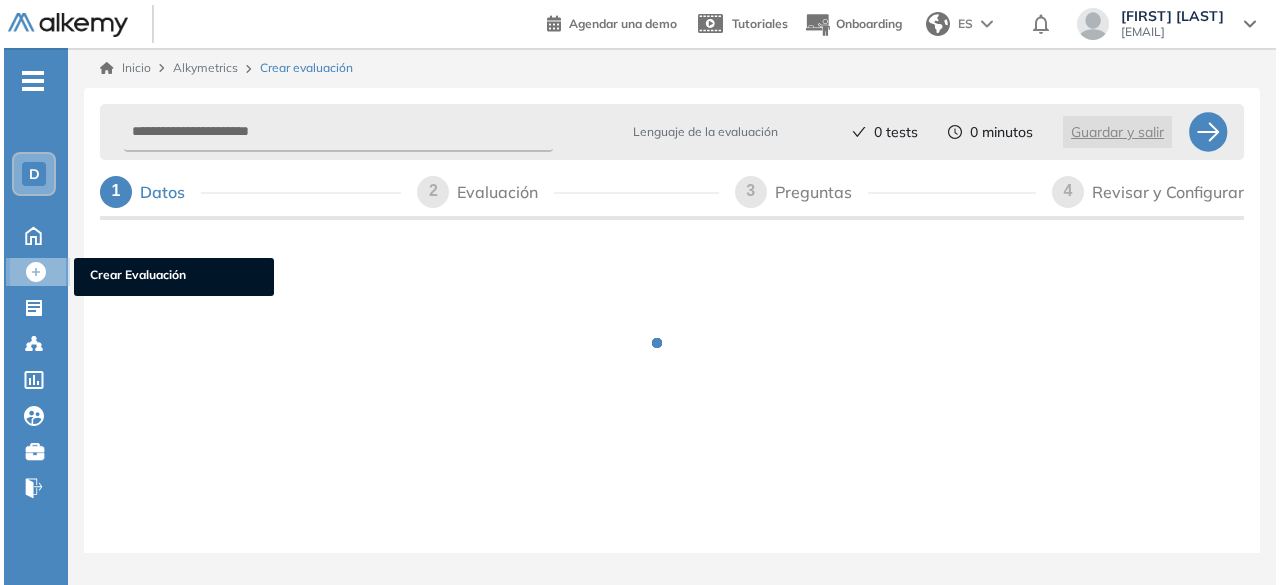 scroll, scrollTop: 0, scrollLeft: 0, axis: both 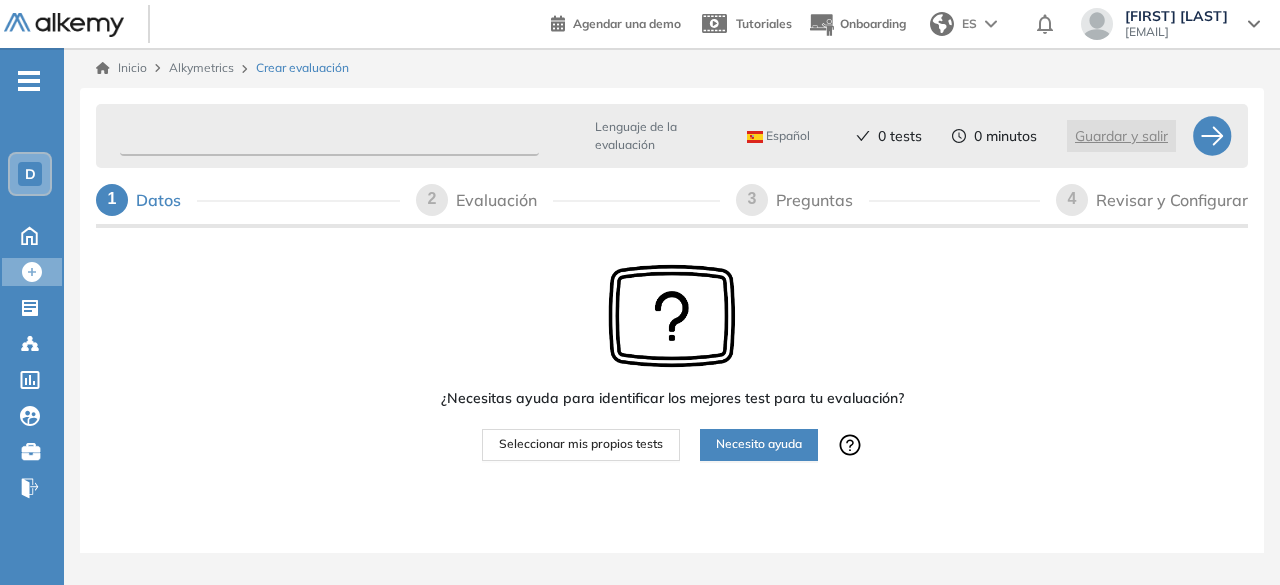 click at bounding box center [329, 136] 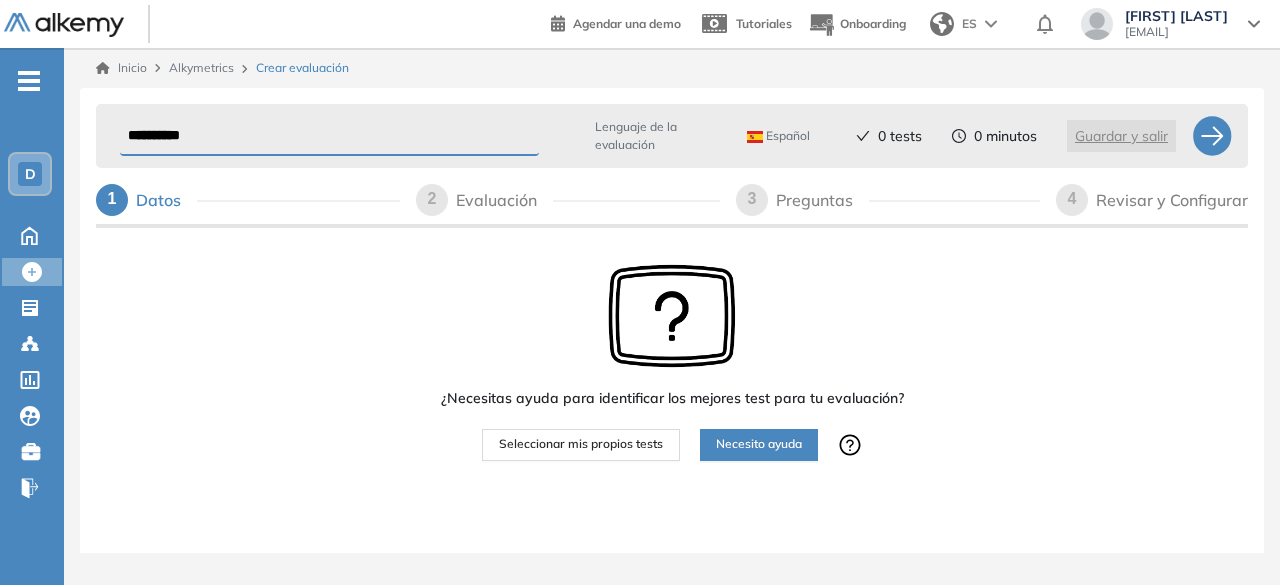 click on "¿Necesitas ayuda para identificar los mejores test para tu evaluación? Seleccionar mis propios tests Necesito ayuda" at bounding box center [672, 424] 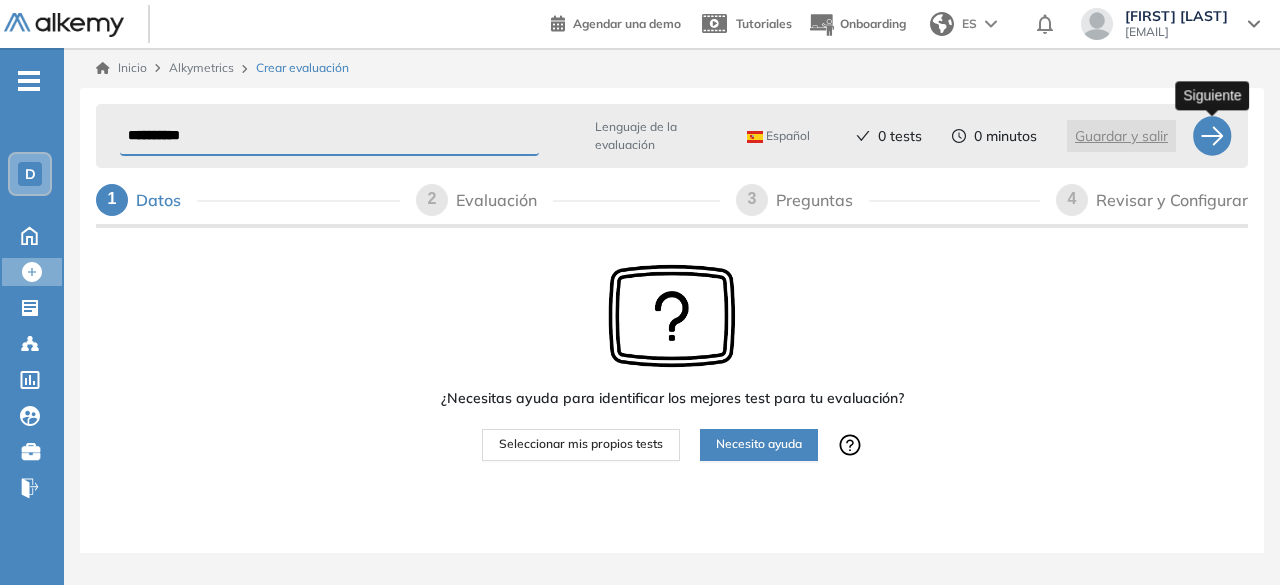 click at bounding box center (1212, 136) 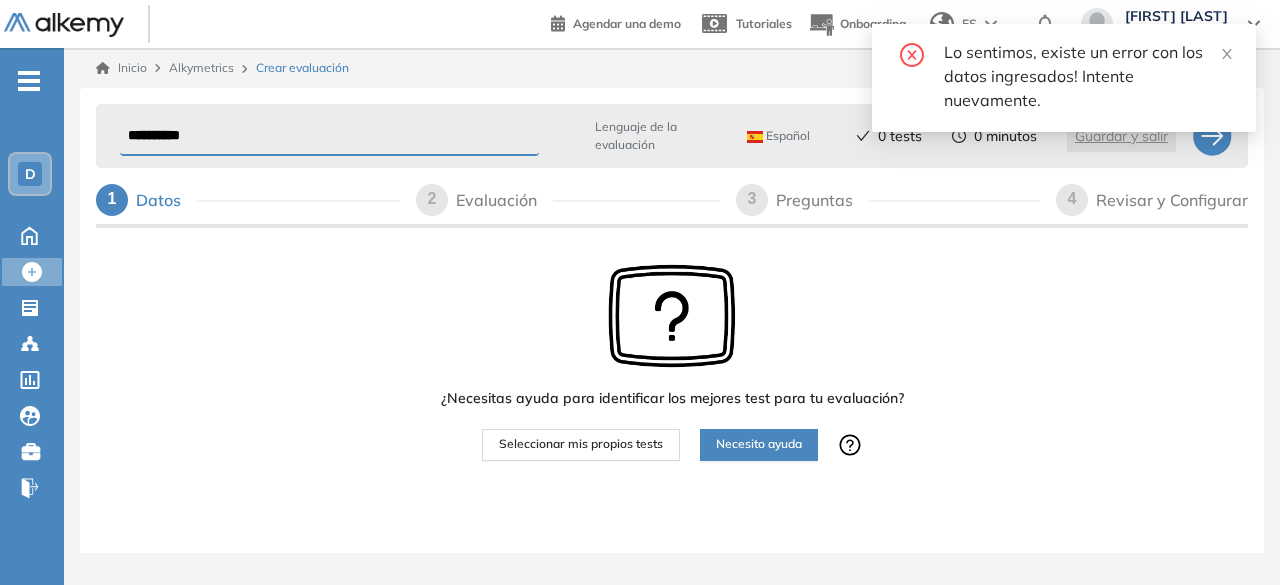 click on "**********" at bounding box center (329, 136) 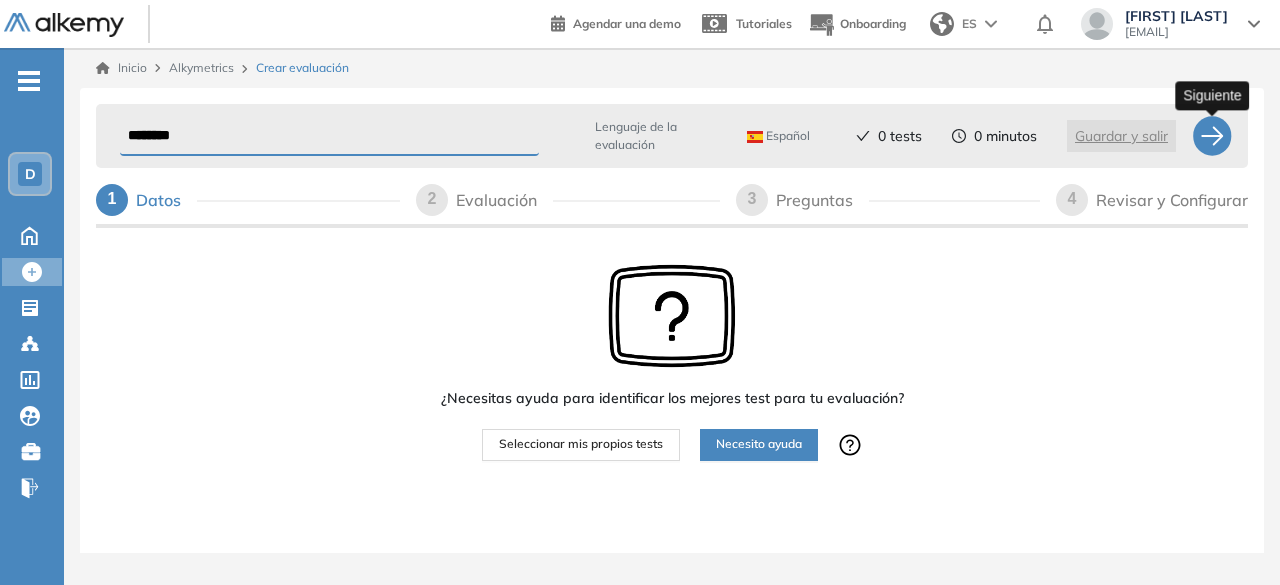 type on "********" 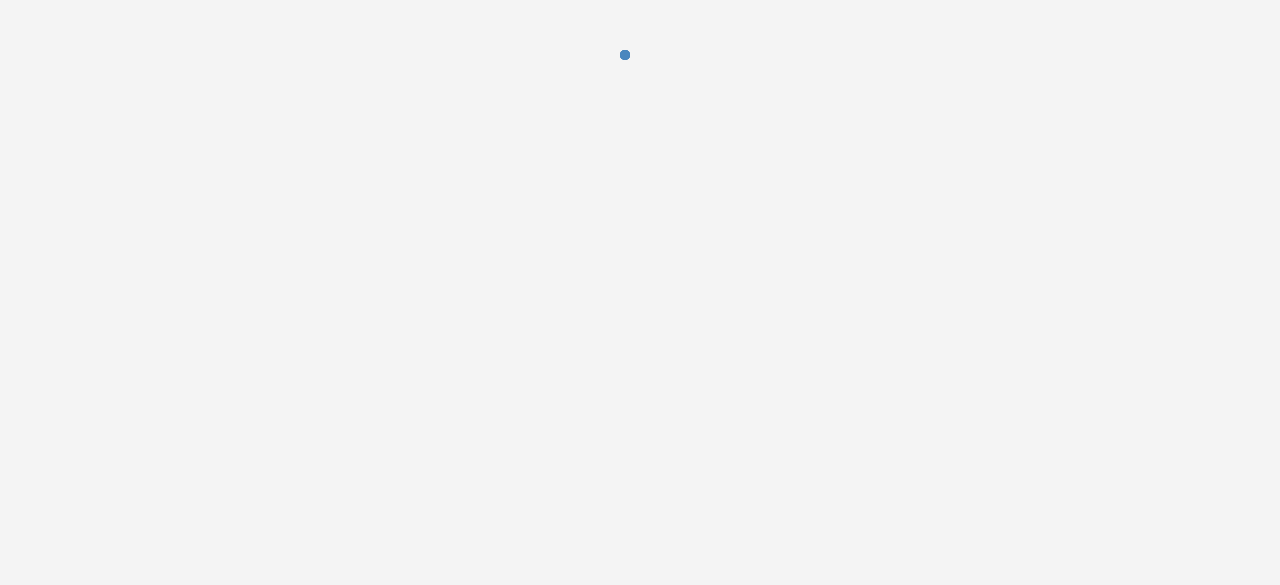 scroll, scrollTop: 0, scrollLeft: 0, axis: both 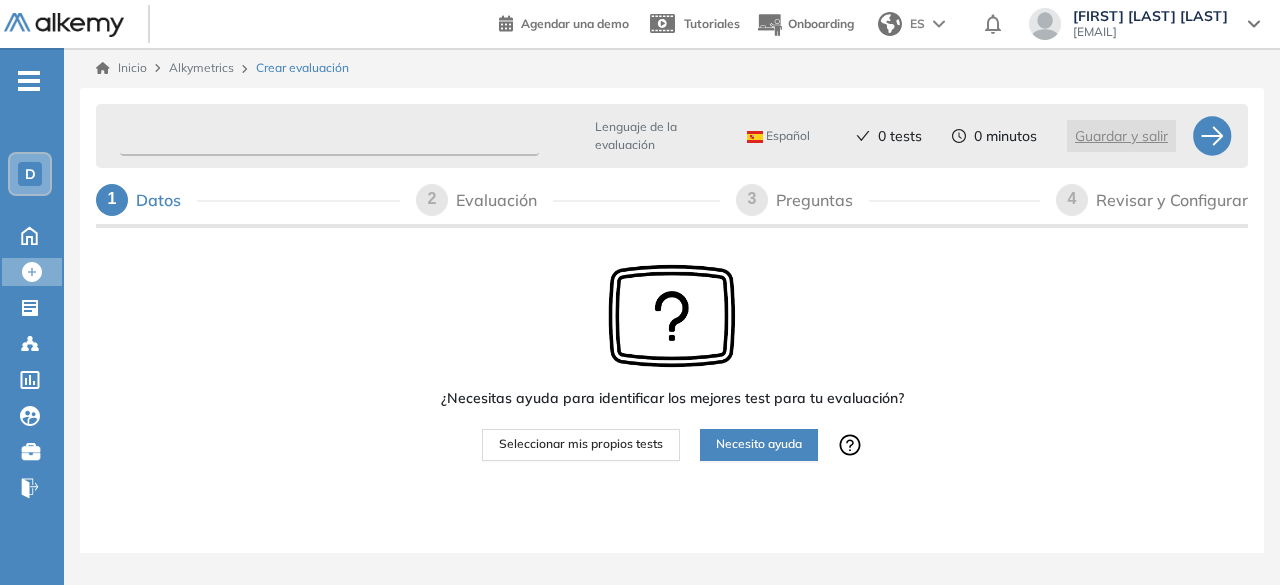 click at bounding box center (329, 136) 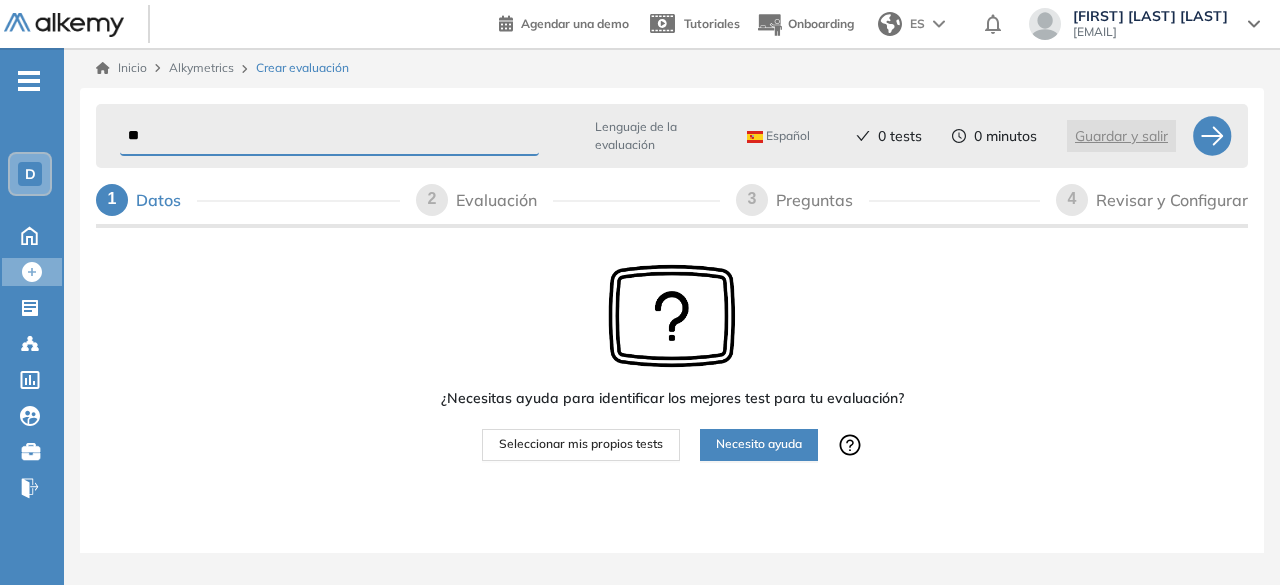 type on "*" 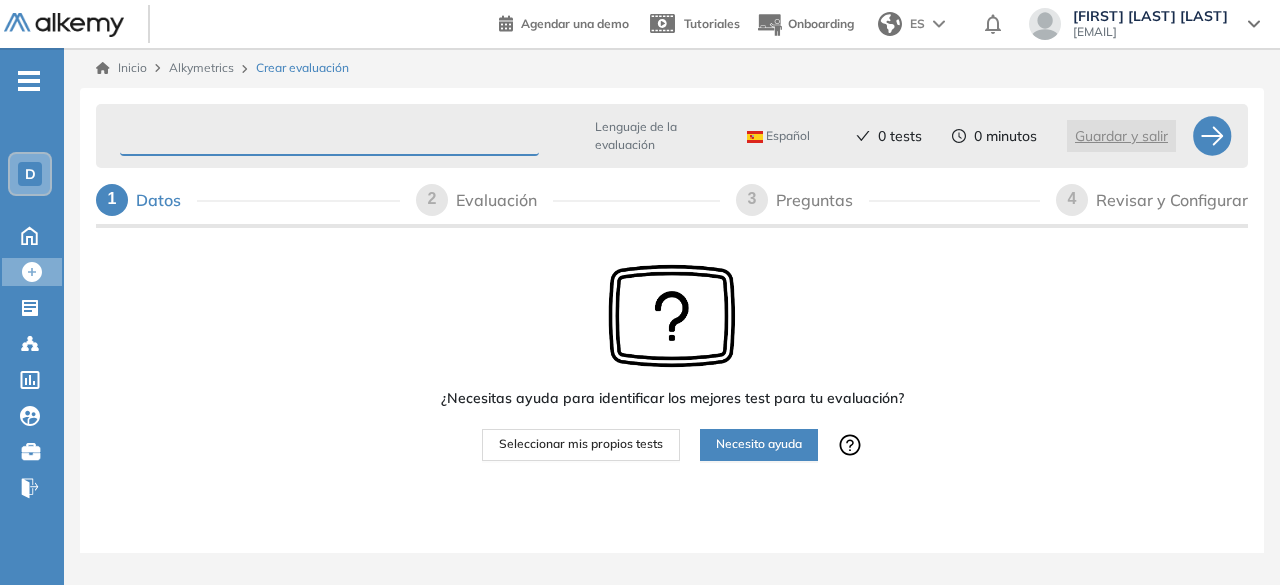 type on "*" 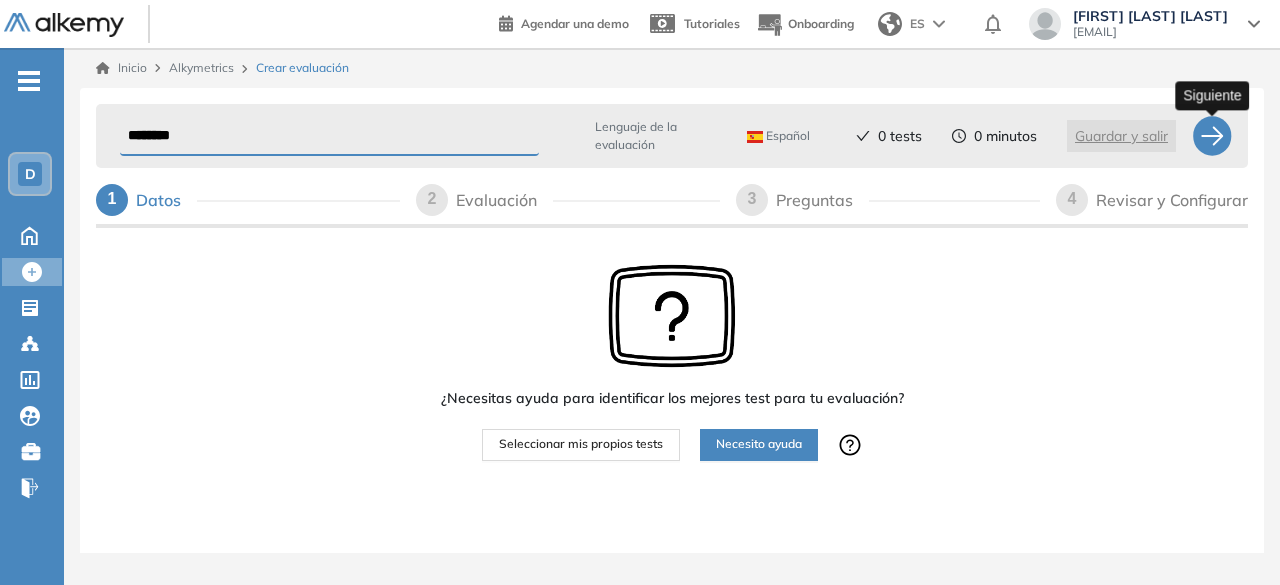 type on "********" 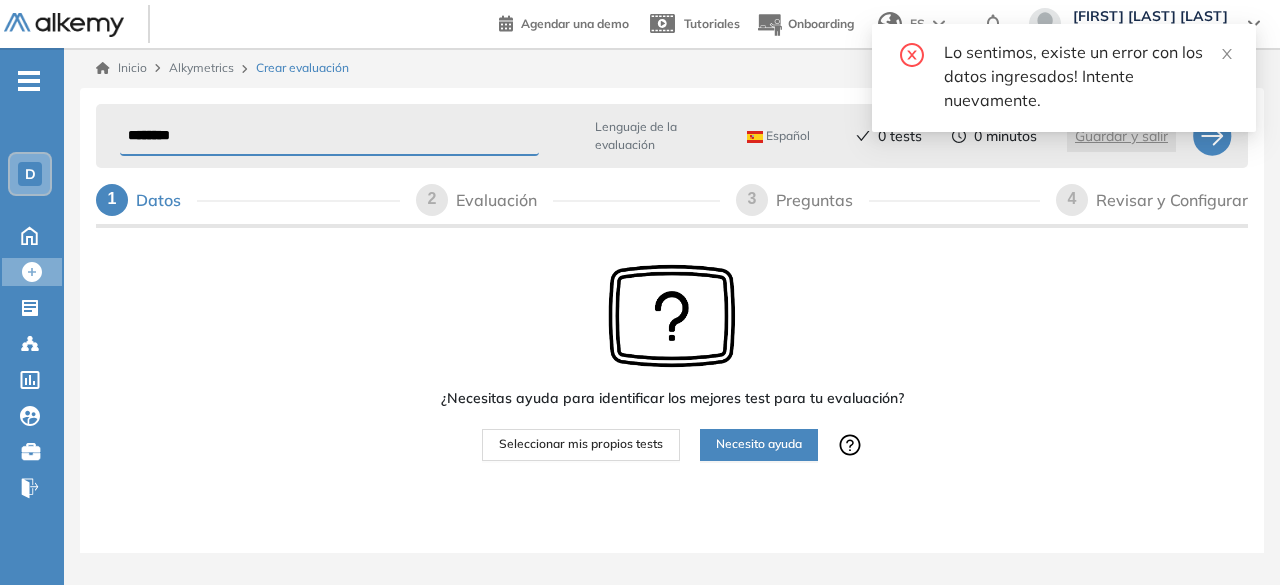 click on "Lo sentimos, existe un error con los datos ingresados! Intente nuevamente." at bounding box center (1064, 78) 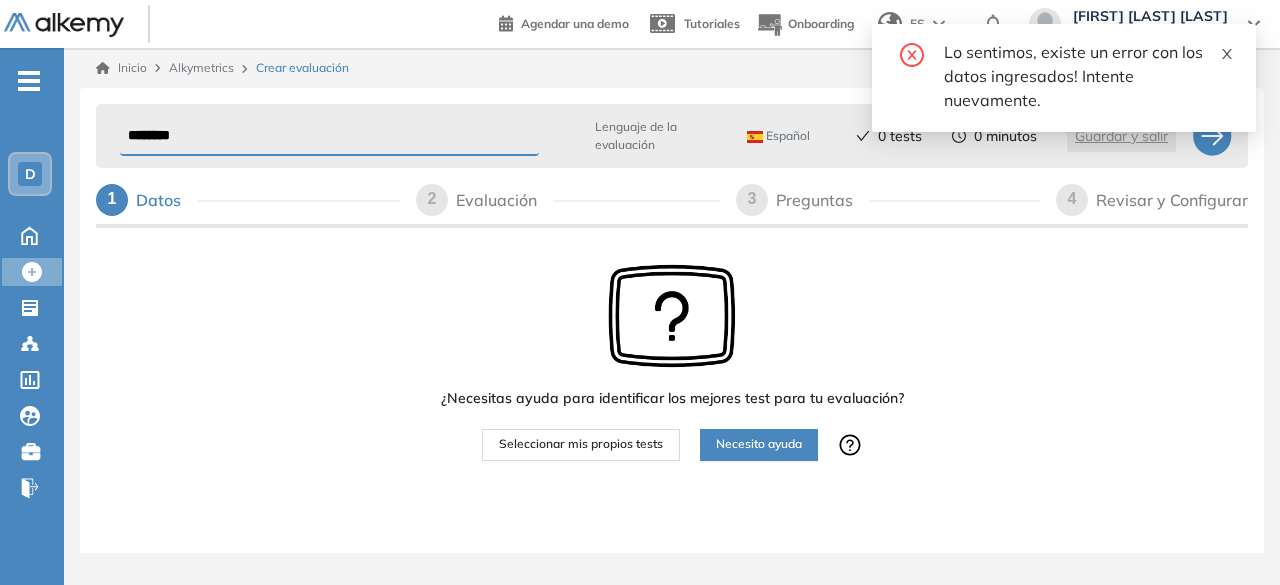 click 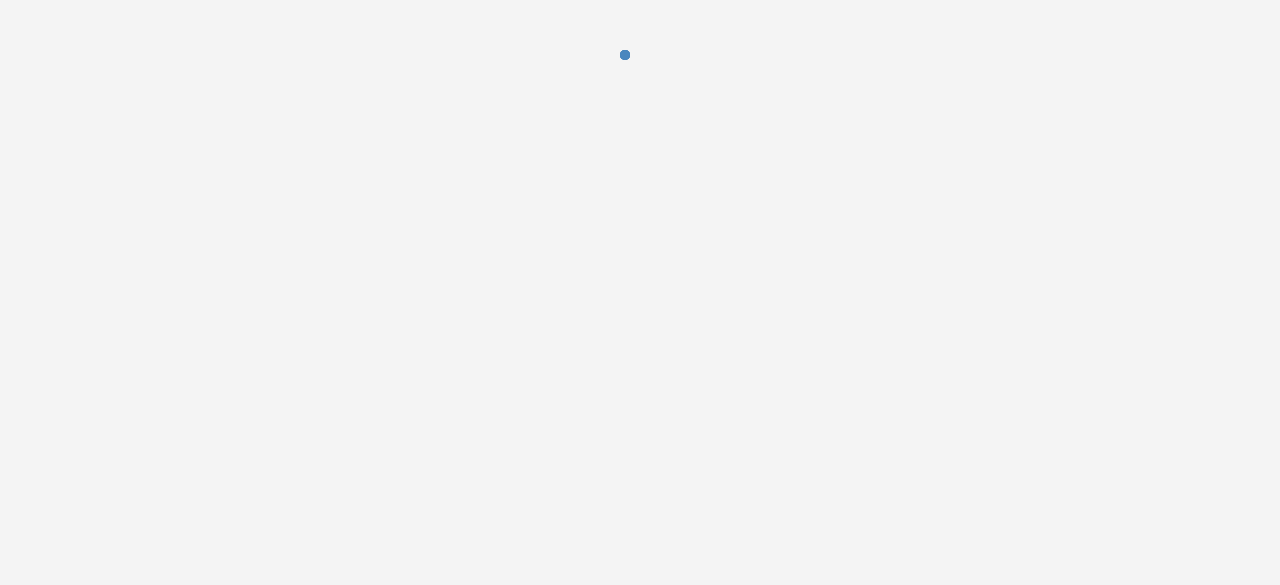 scroll, scrollTop: 0, scrollLeft: 0, axis: both 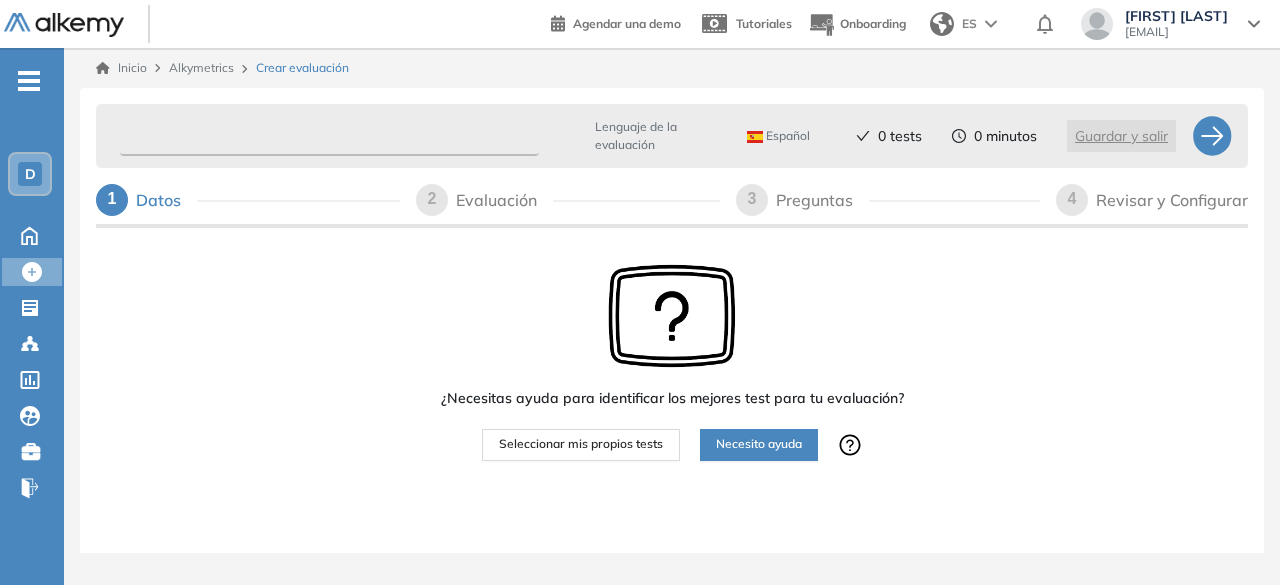 click at bounding box center (329, 136) 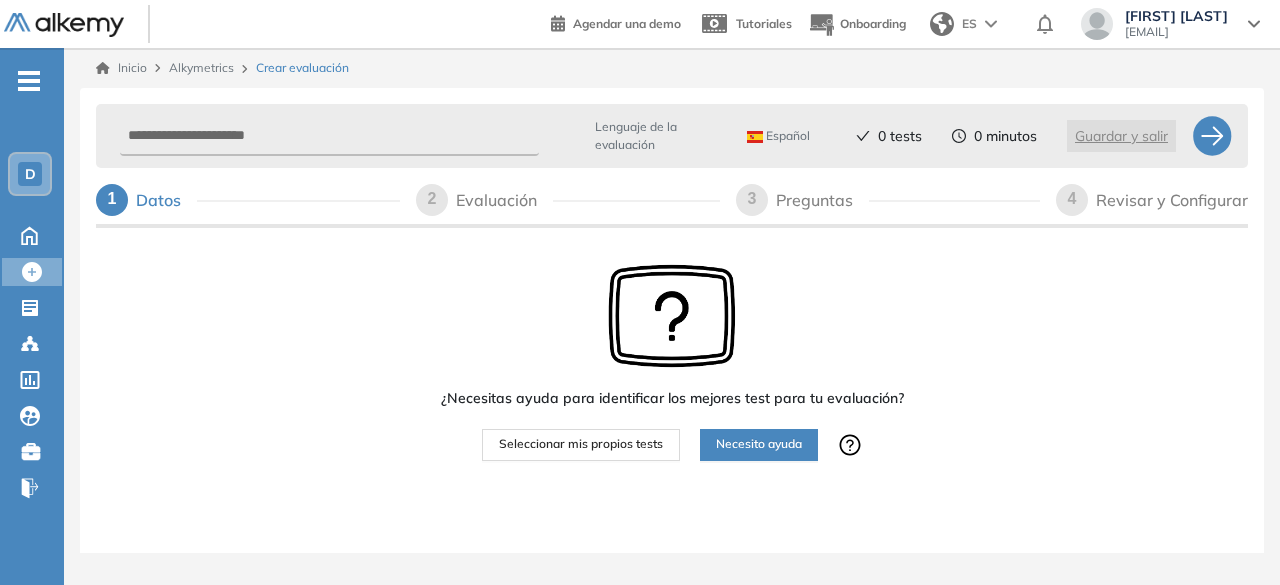click on "D" at bounding box center [30, 174] 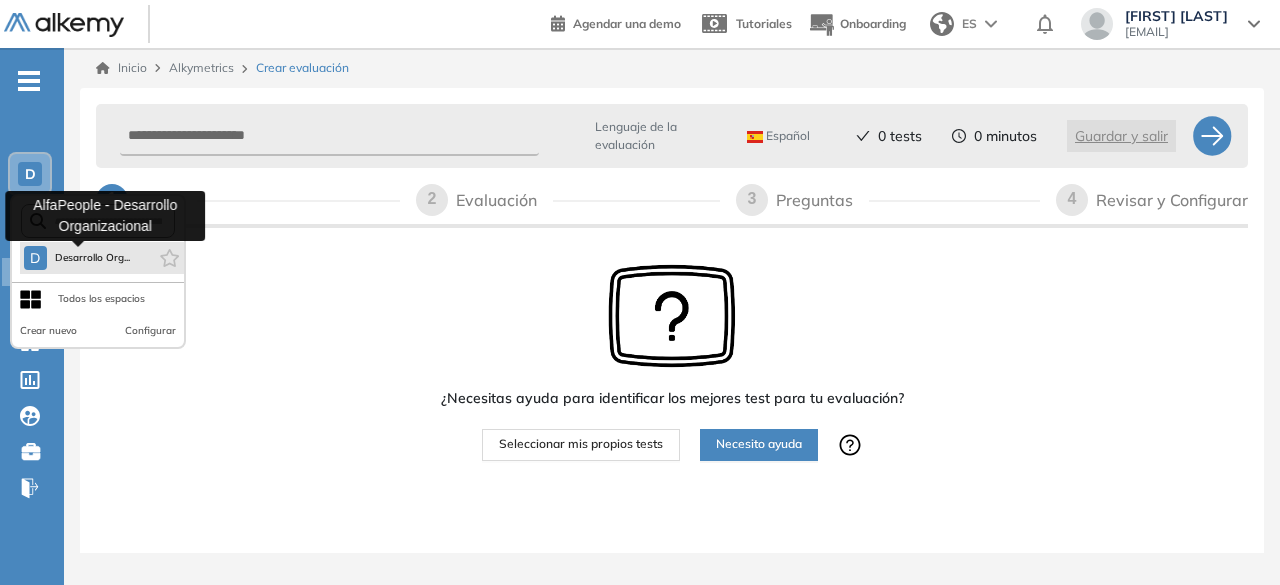 click on "Desarrollo Org..." at bounding box center (93, 258) 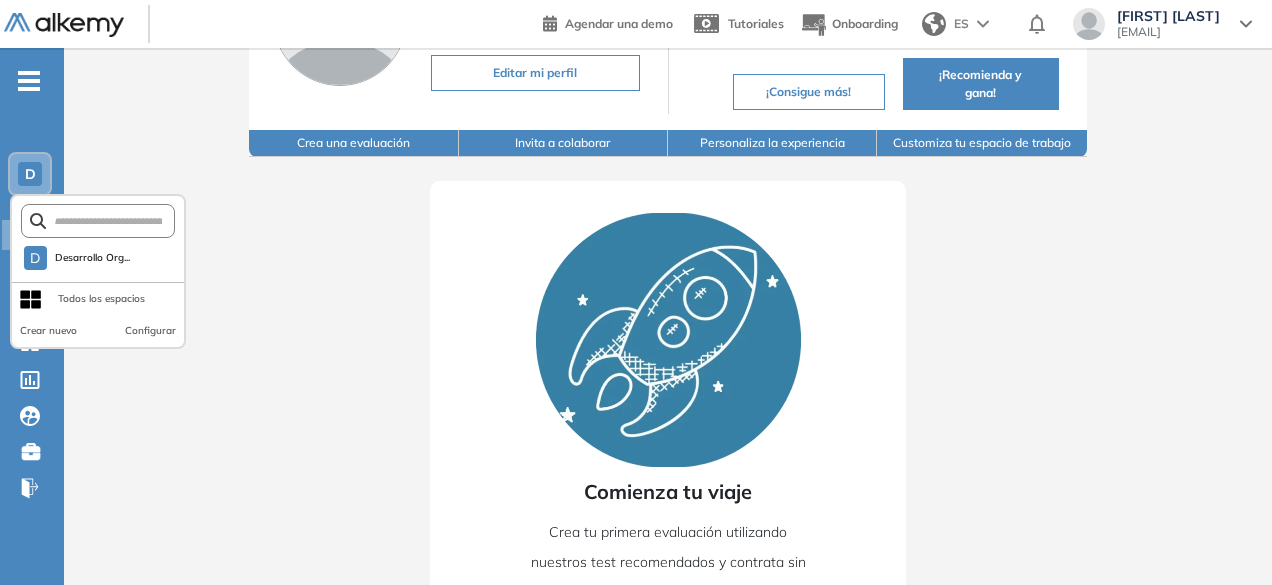 scroll, scrollTop: 296, scrollLeft: 0, axis: vertical 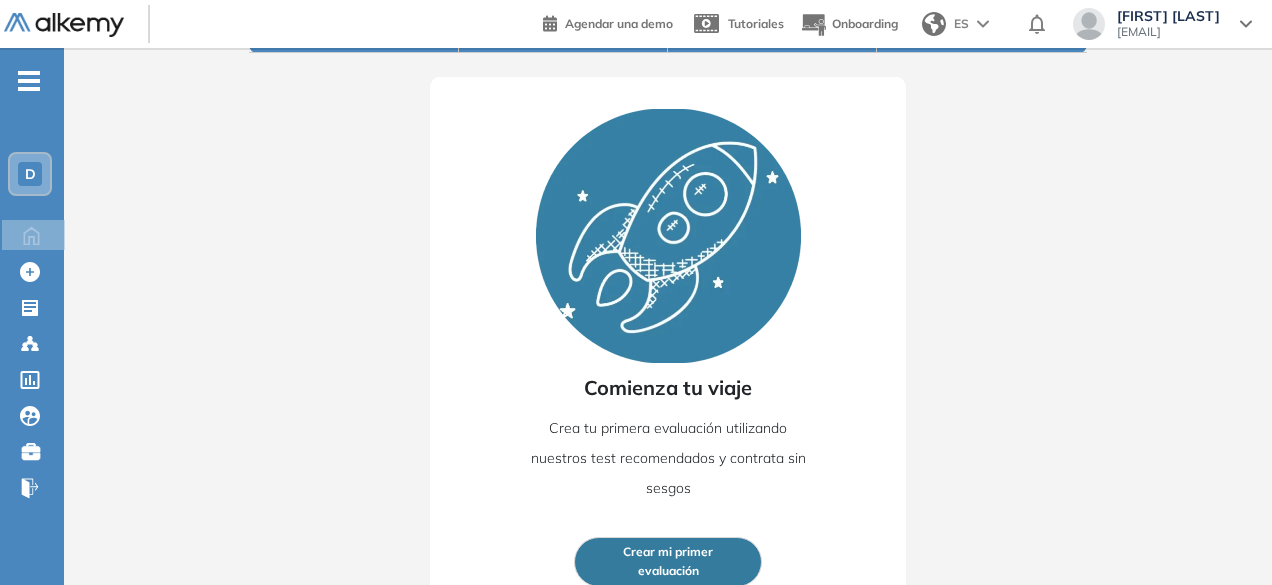 click on "Crear mi primer" at bounding box center (668, 552) 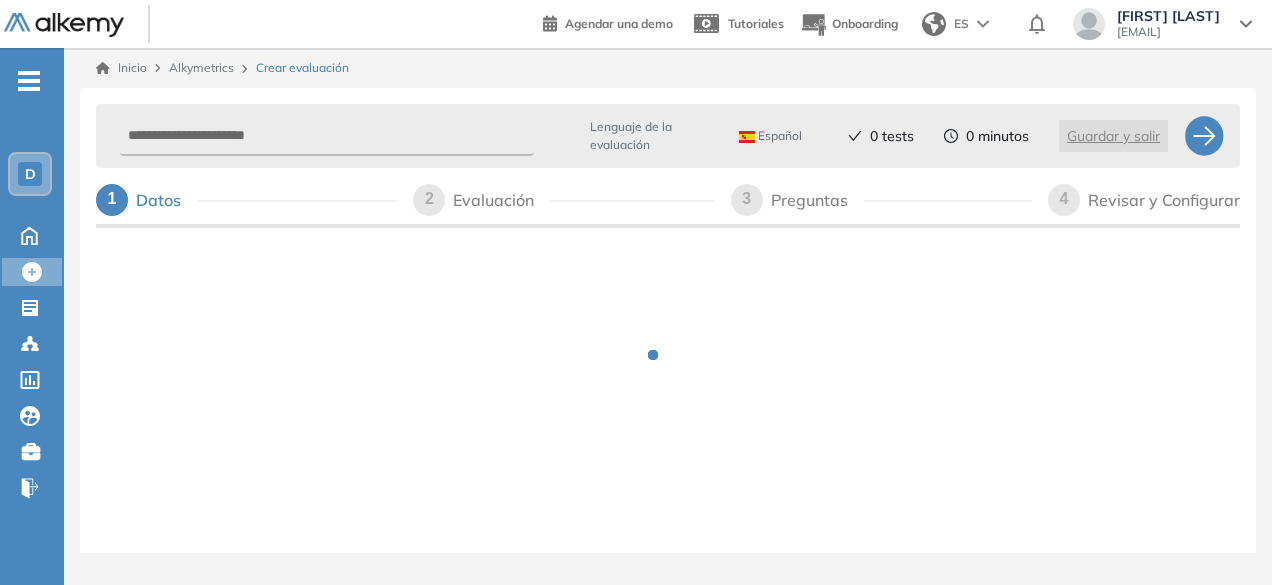 scroll, scrollTop: 0, scrollLeft: 0, axis: both 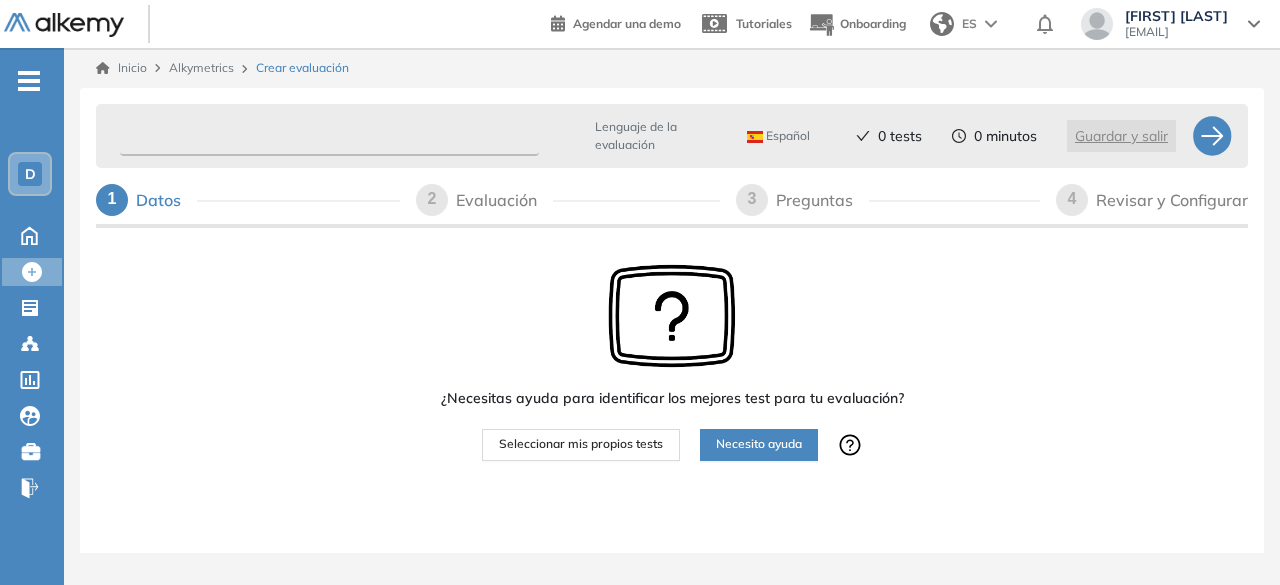 click at bounding box center (329, 136) 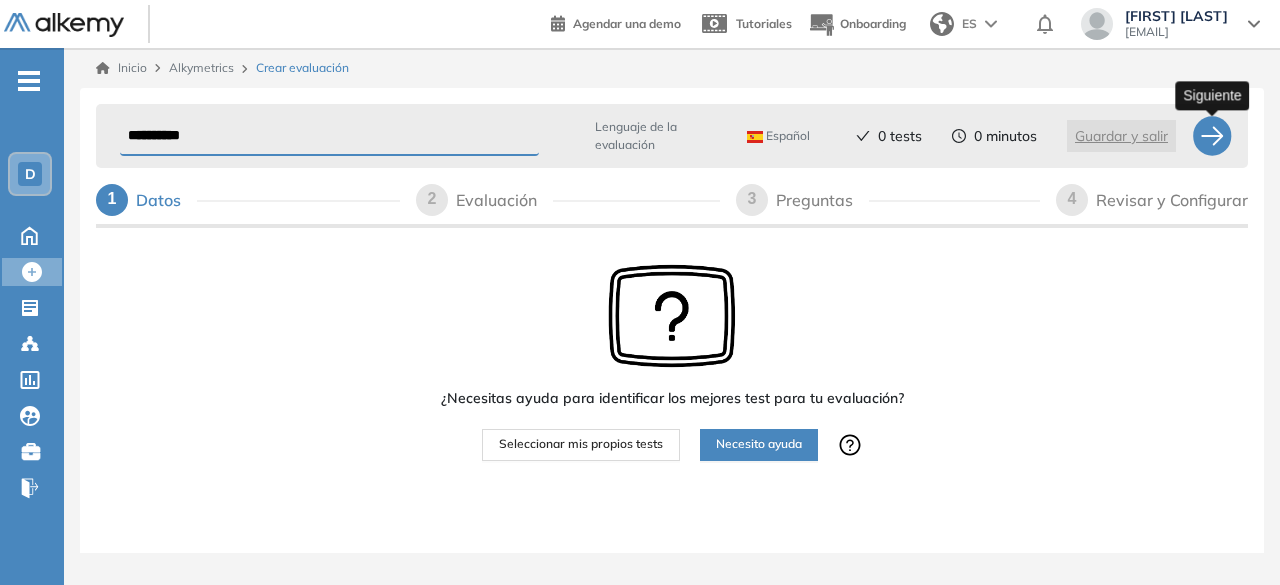 type on "**********" 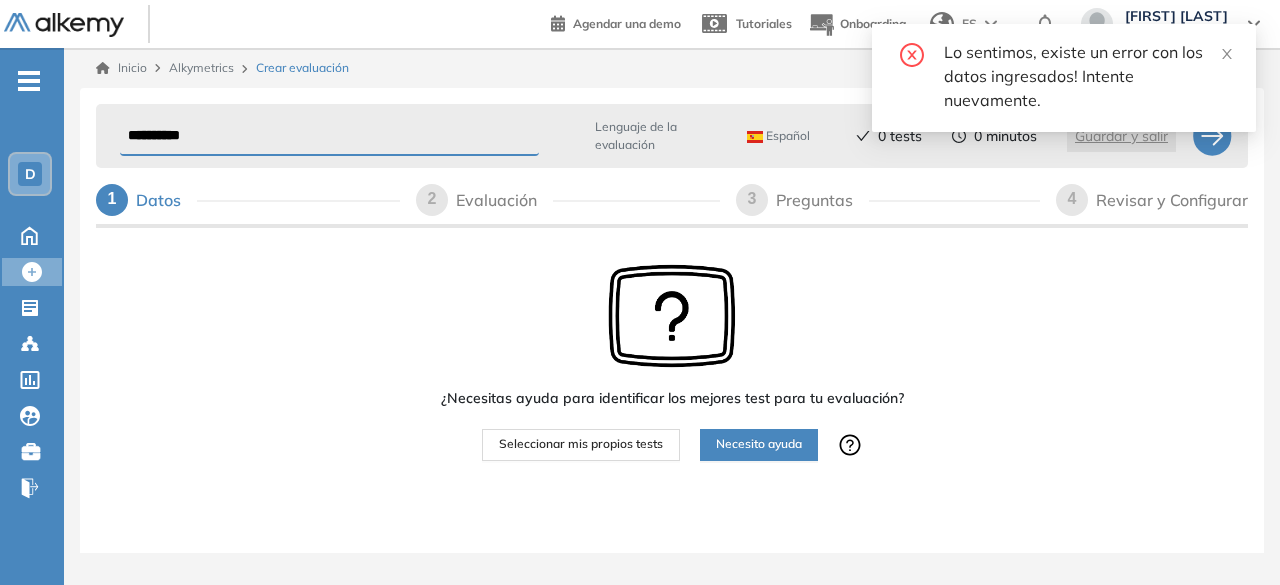 click on "Seleccionar mis propios tests" at bounding box center (581, 445) 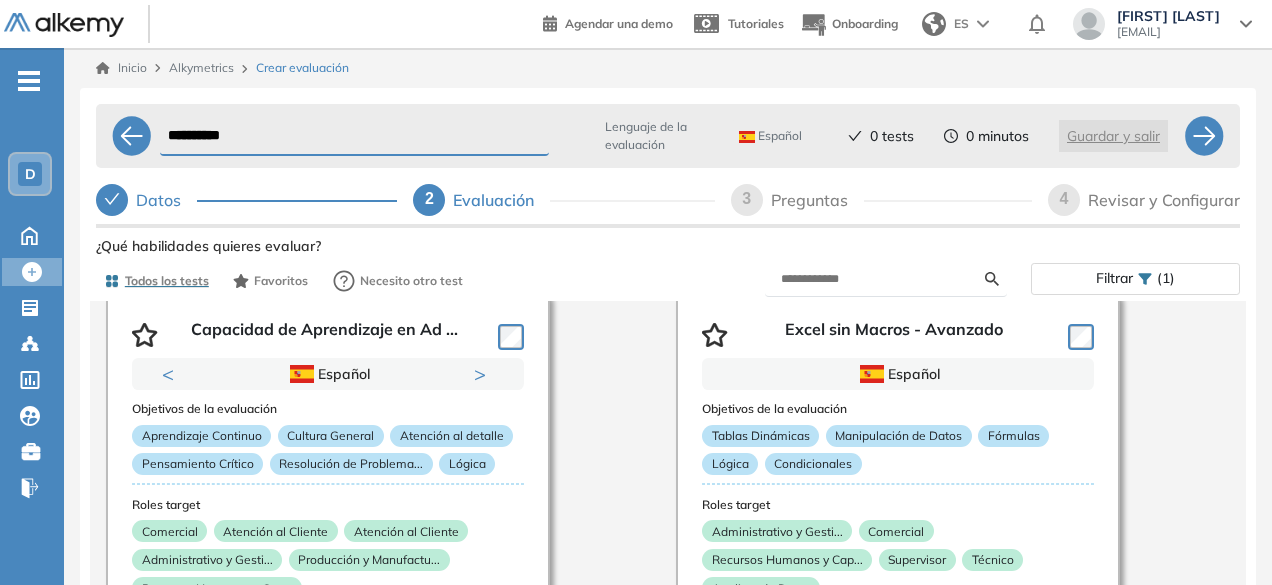 scroll, scrollTop: 0, scrollLeft: 0, axis: both 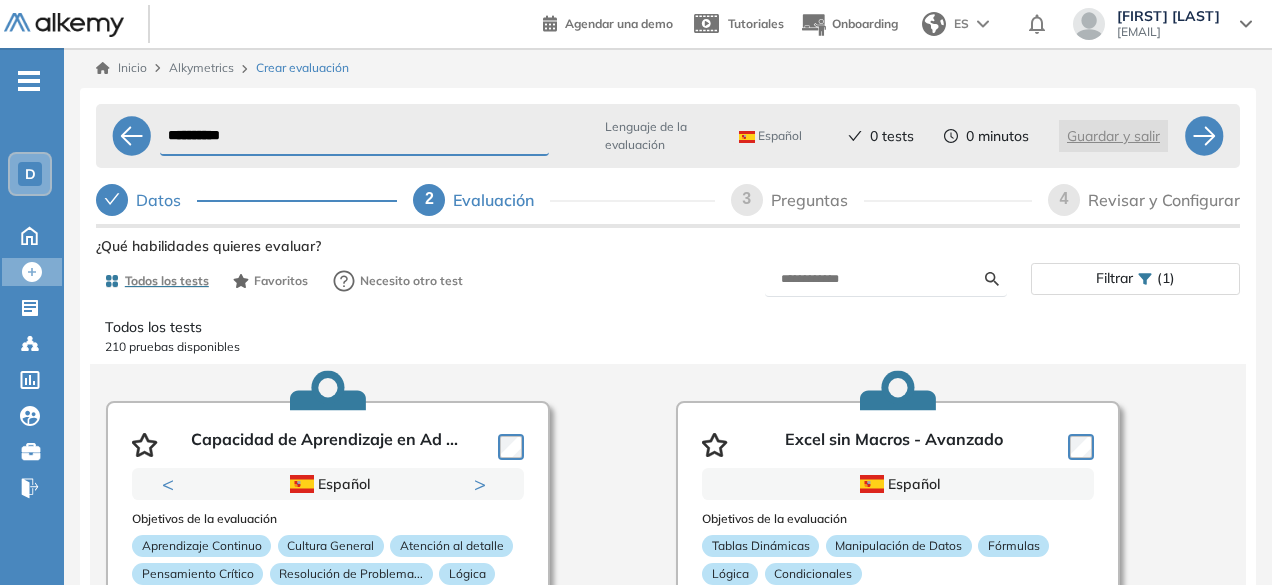 click at bounding box center (886, 279) 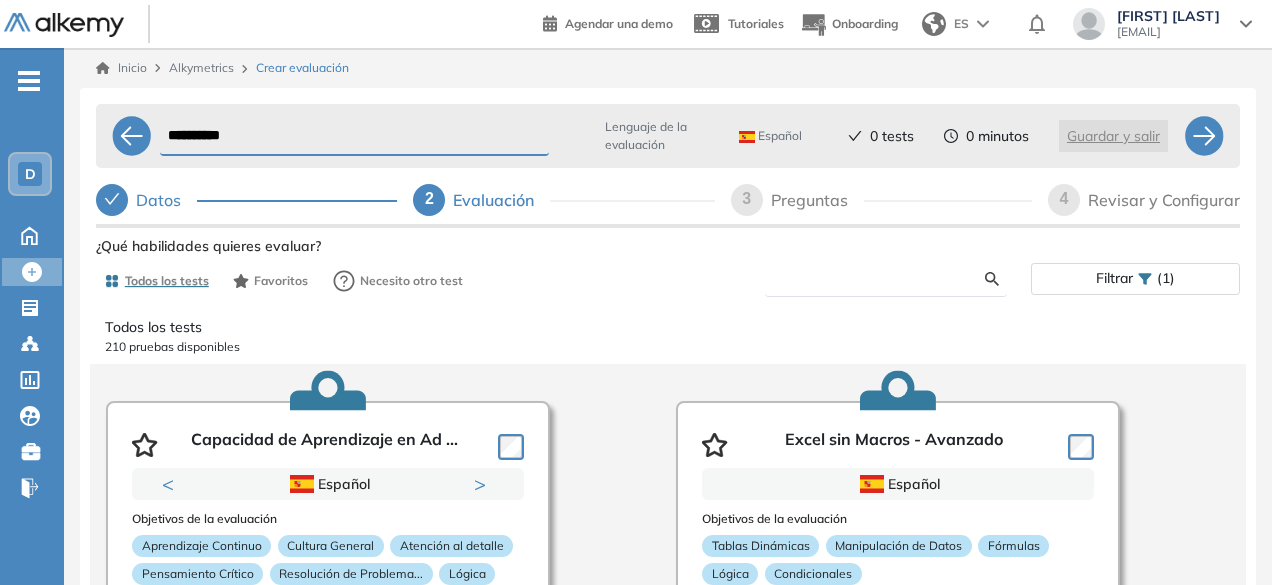 click at bounding box center (883, 279) 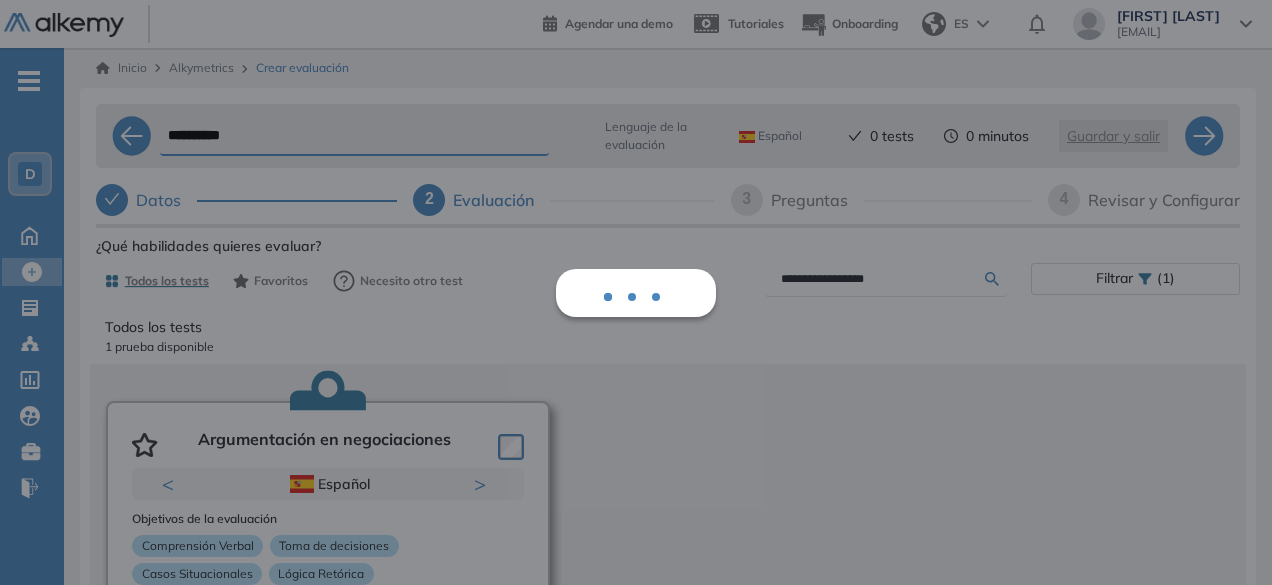 click on "Todos los tests 1 prueba disponible Argumentación en negociaciones    Previous Portugués Español Portugués Español Portugués   Next 1 2 Objetivos de la evaluación Comprensión Verbal Toma de decisiones Casos Situacionales Lógica Retórica Roles target Ventas Comercial Estadísticas +100 Candidatos Puntuación 0 10 20 30 40 50 60 70 80 90 100 Promedio Creado por Equipo Pedagógico Alkemy Alkemy cuenta con un equipo compuesto por Licenciados en Educación, Psicopedagogía y Psicología, así... Usado por 10  Preguntas 15 min Detalles Demo" at bounding box center [668, 470] 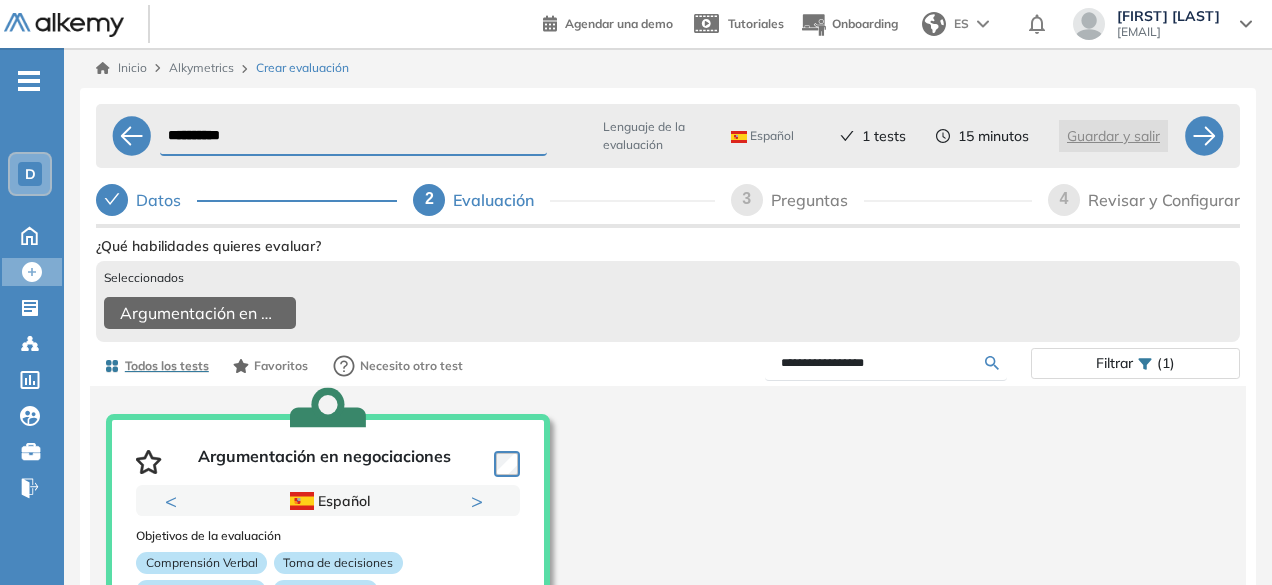 scroll, scrollTop: 0, scrollLeft: 0, axis: both 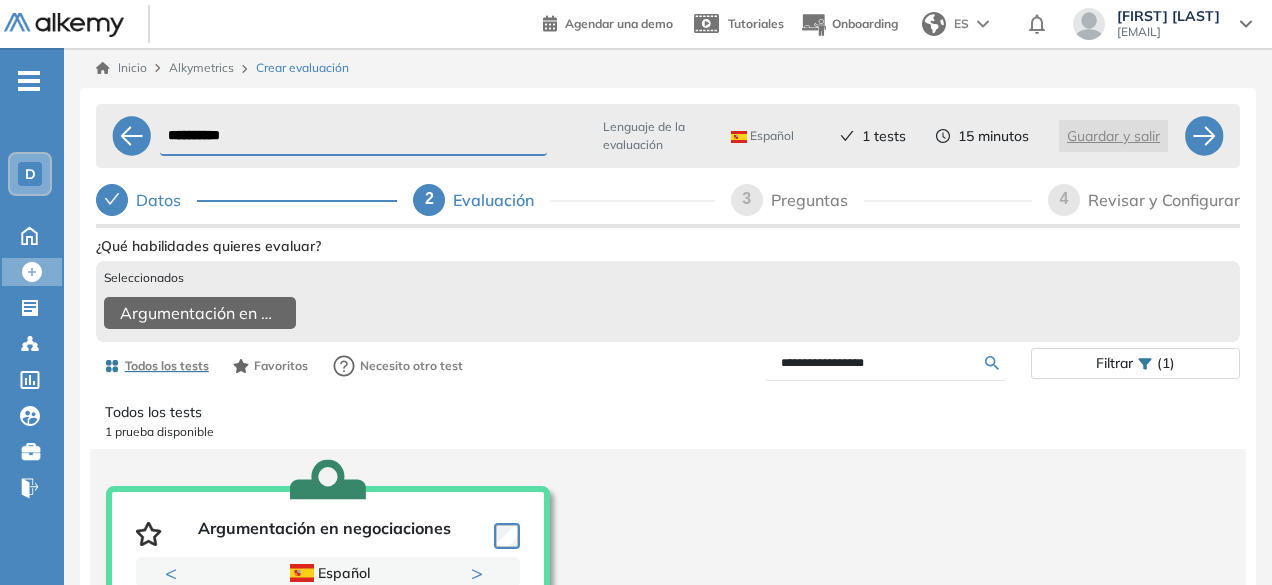 drag, startPoint x: 898, startPoint y: 372, endPoint x: 756, endPoint y: 371, distance: 142.00352 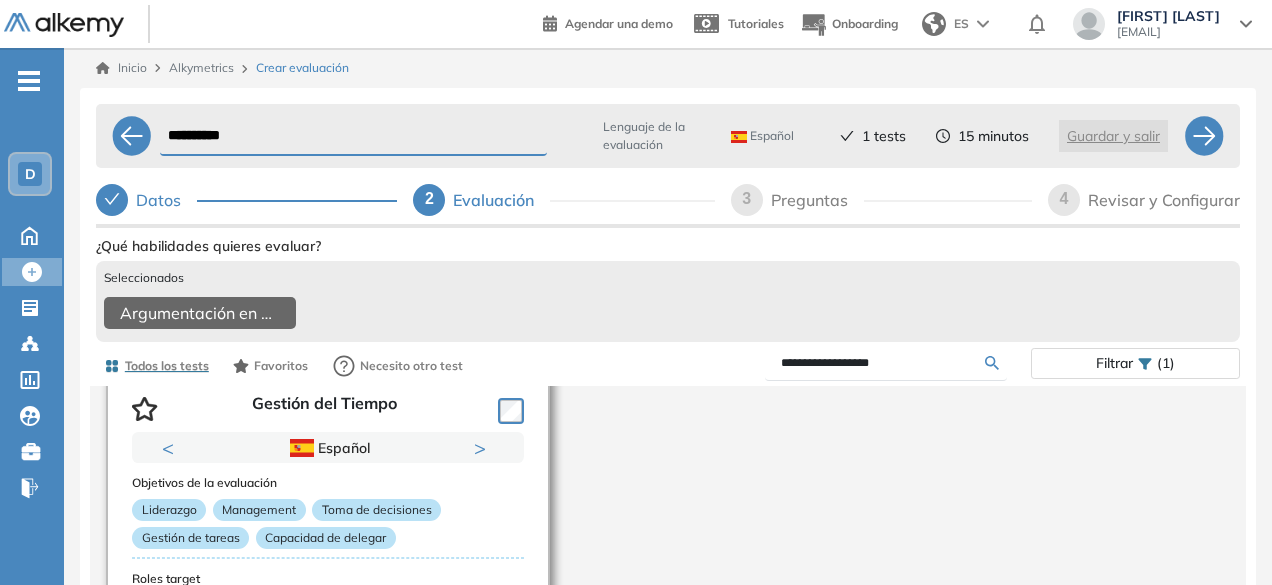 scroll, scrollTop: 127, scrollLeft: 0, axis: vertical 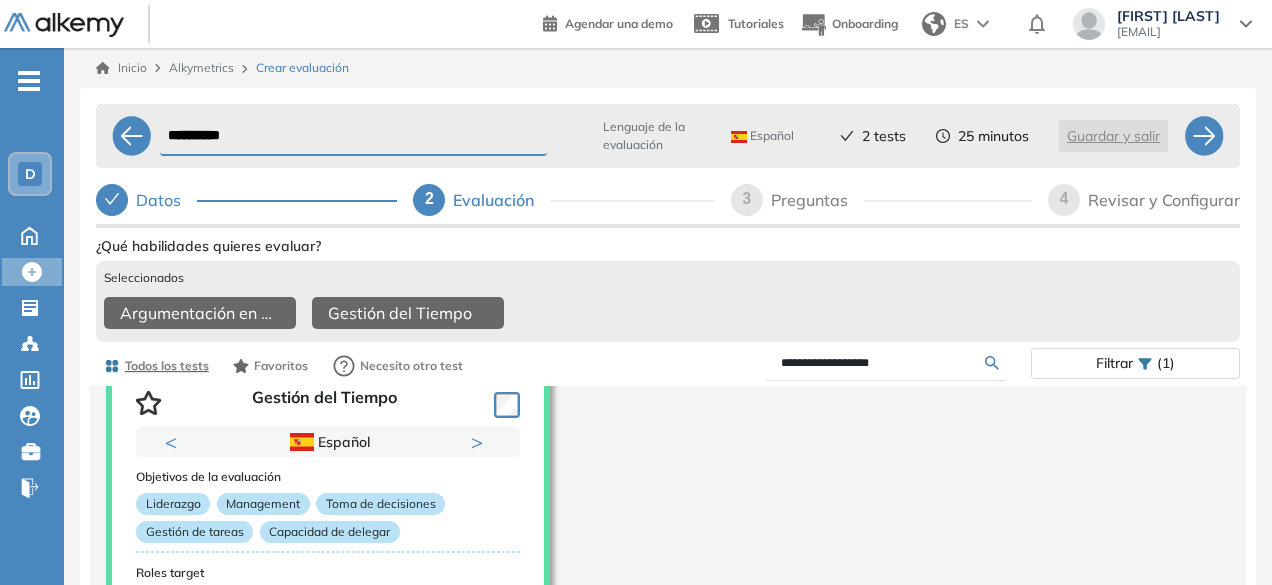 click on "**********" at bounding box center (886, 363) 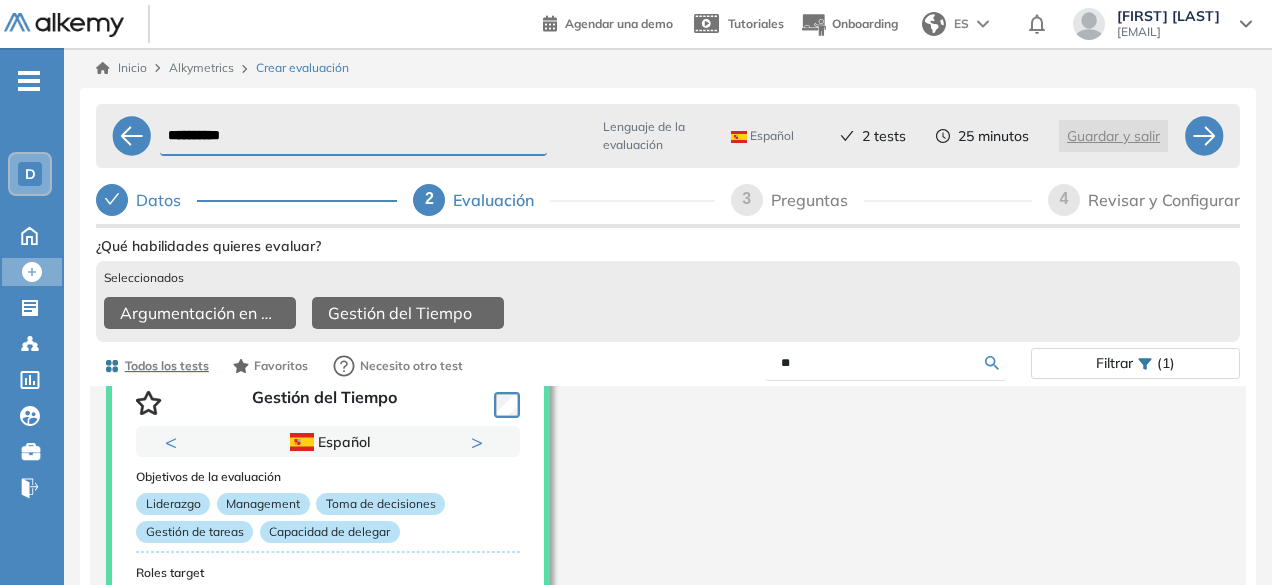 type on "*" 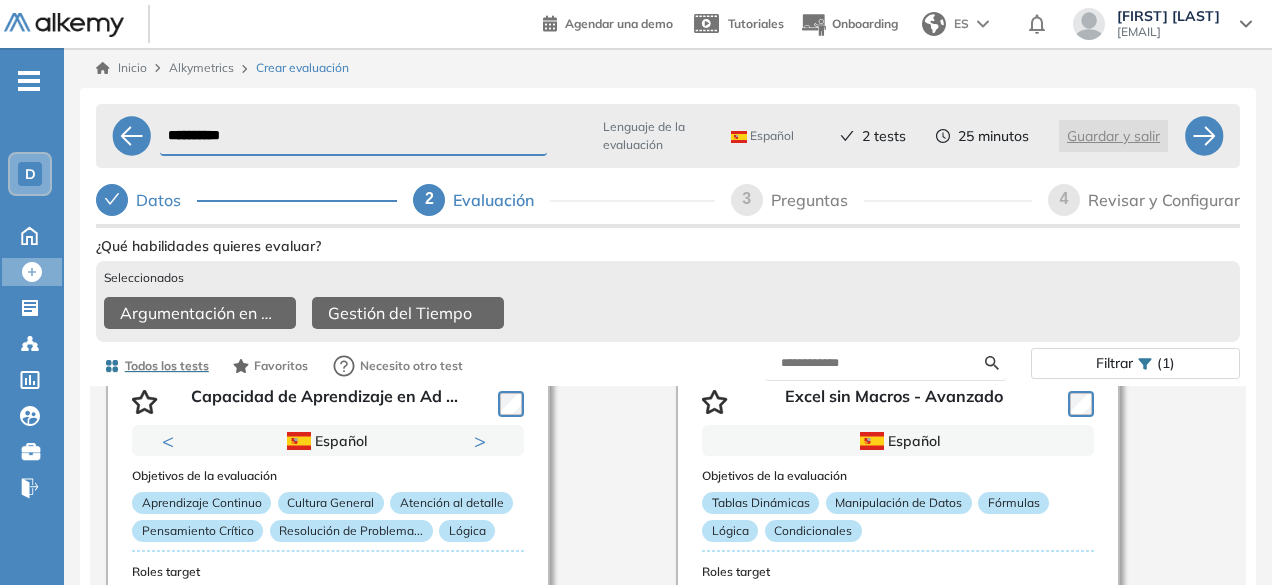 scroll, scrollTop: 127, scrollLeft: 0, axis: vertical 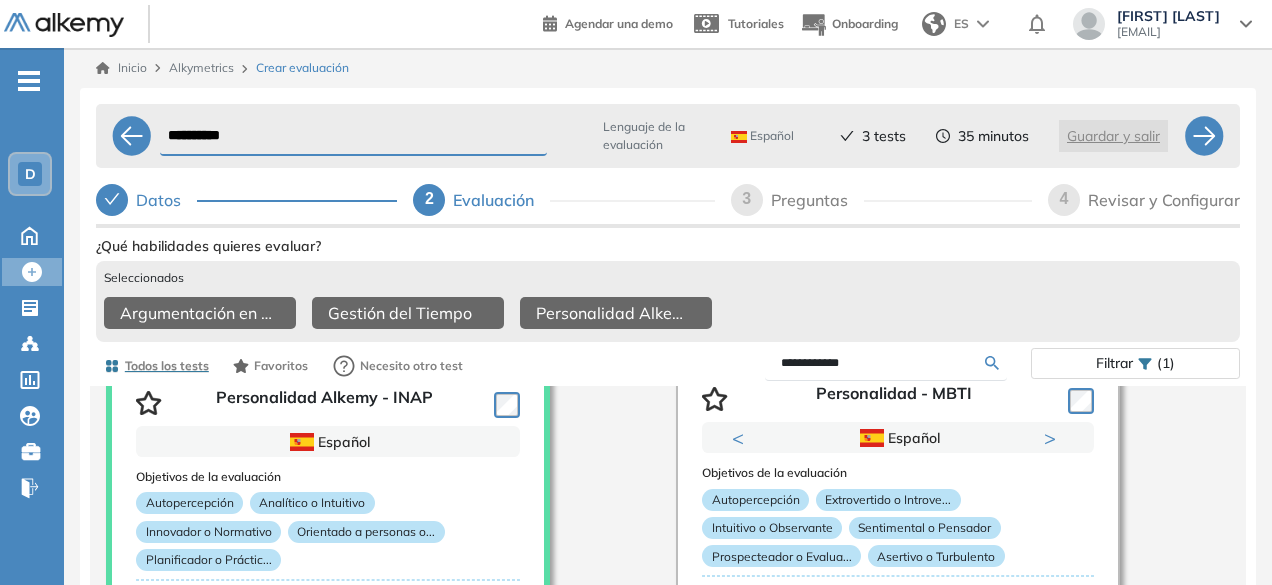 drag, startPoint x: 860, startPoint y: 369, endPoint x: 728, endPoint y: 365, distance: 132.0606 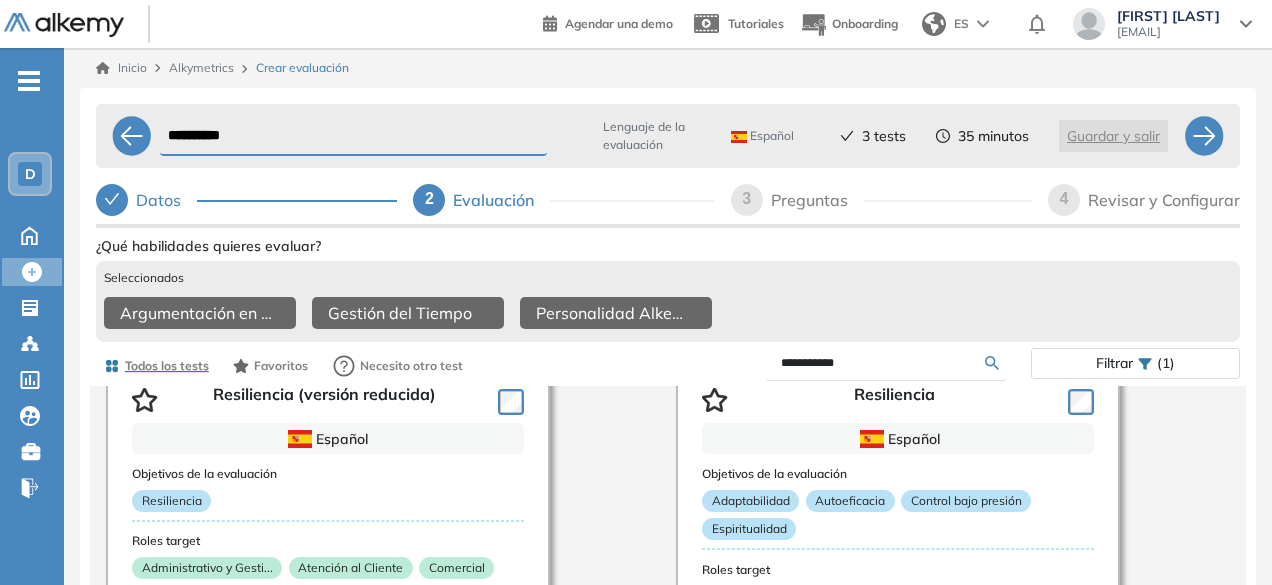 scroll, scrollTop: 127, scrollLeft: 0, axis: vertical 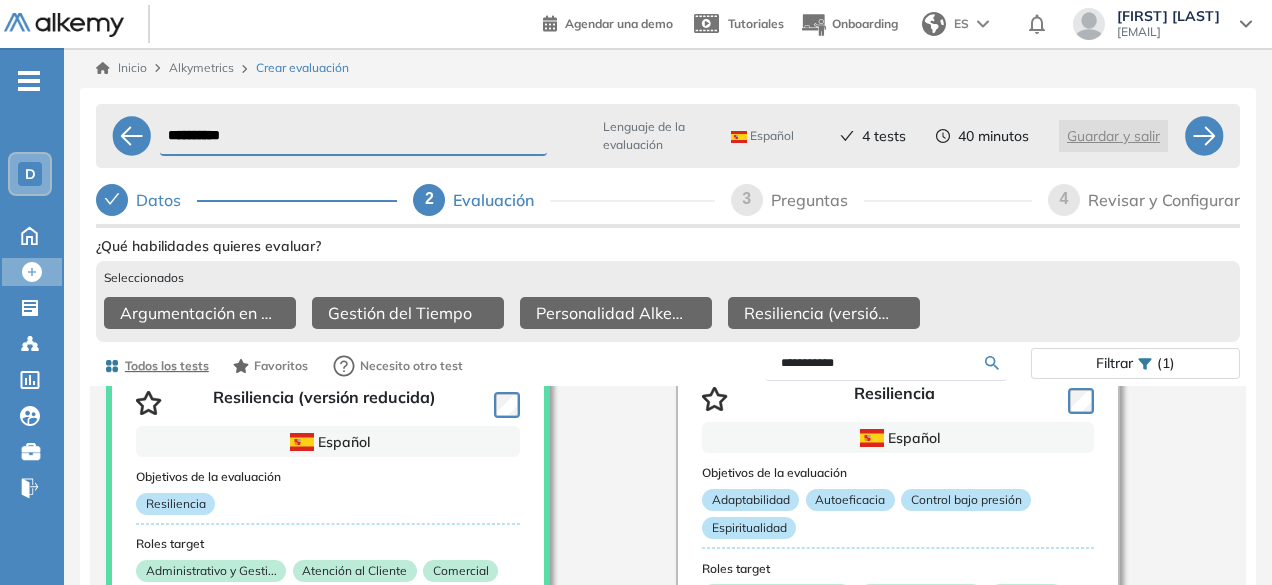 click on "**********" at bounding box center [883, 363] 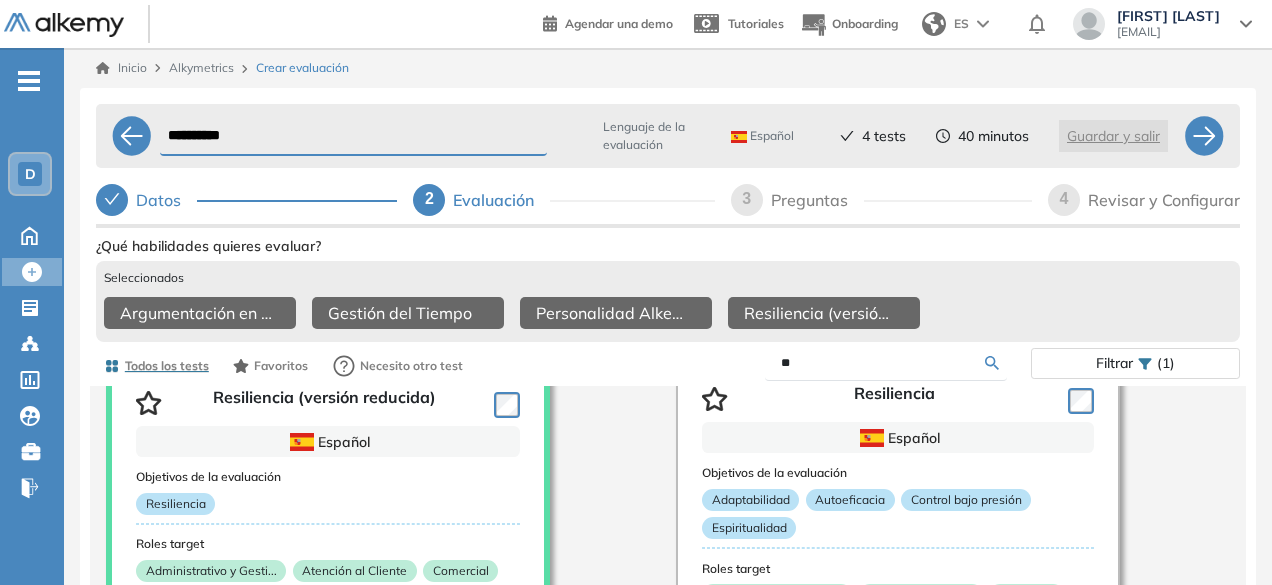 type on "*" 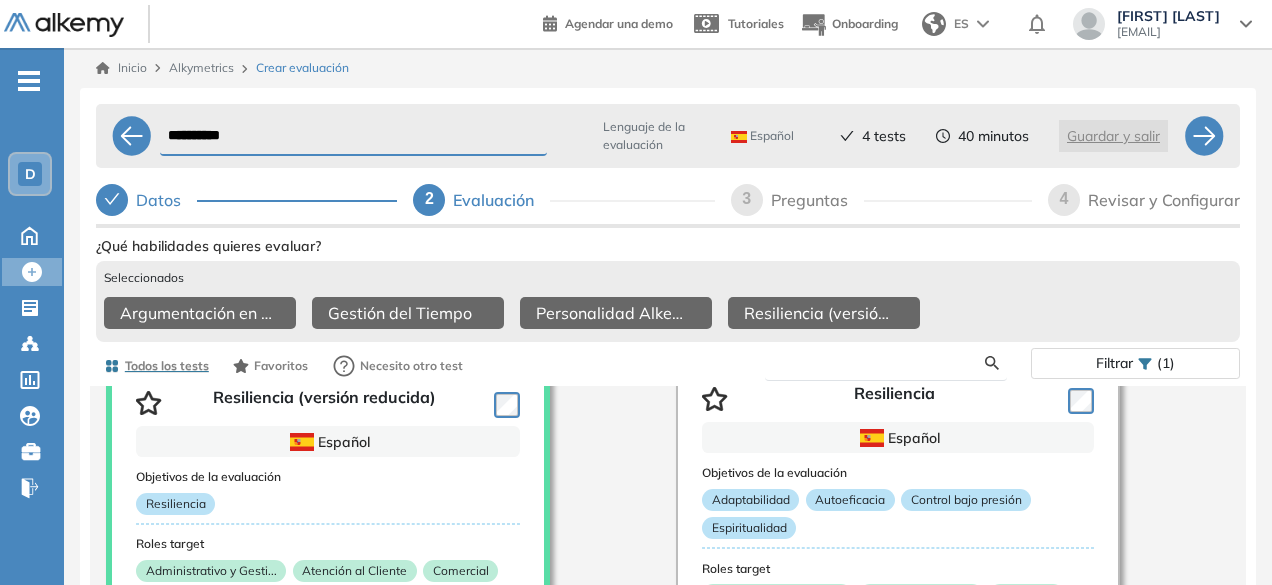 click at bounding box center (883, 363) 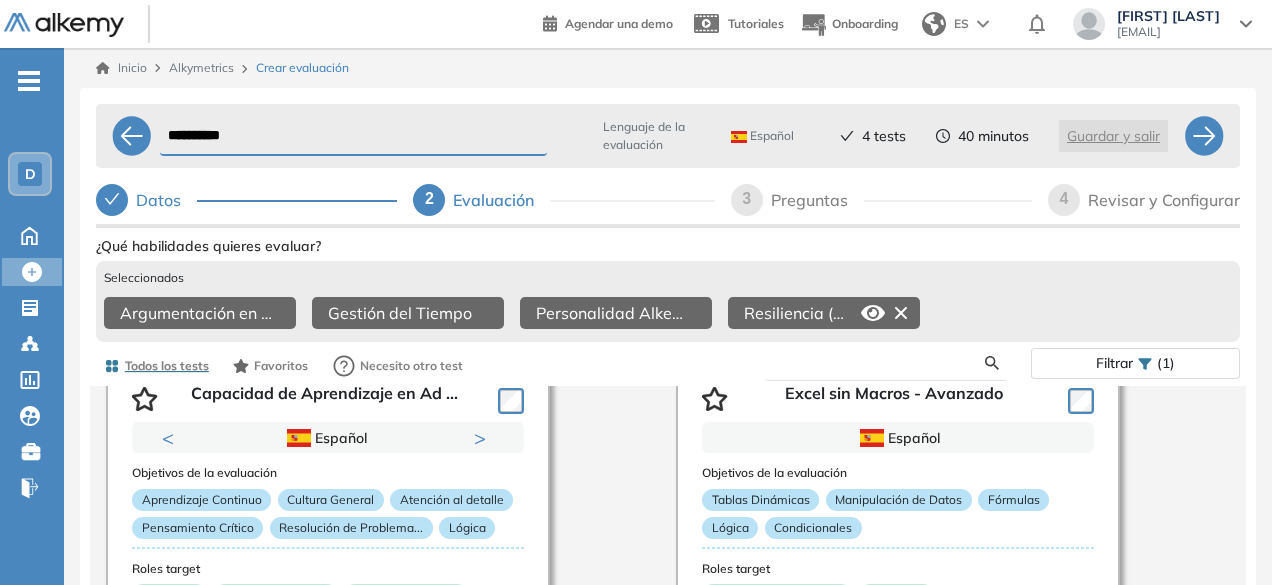 scroll, scrollTop: 127, scrollLeft: 0, axis: vertical 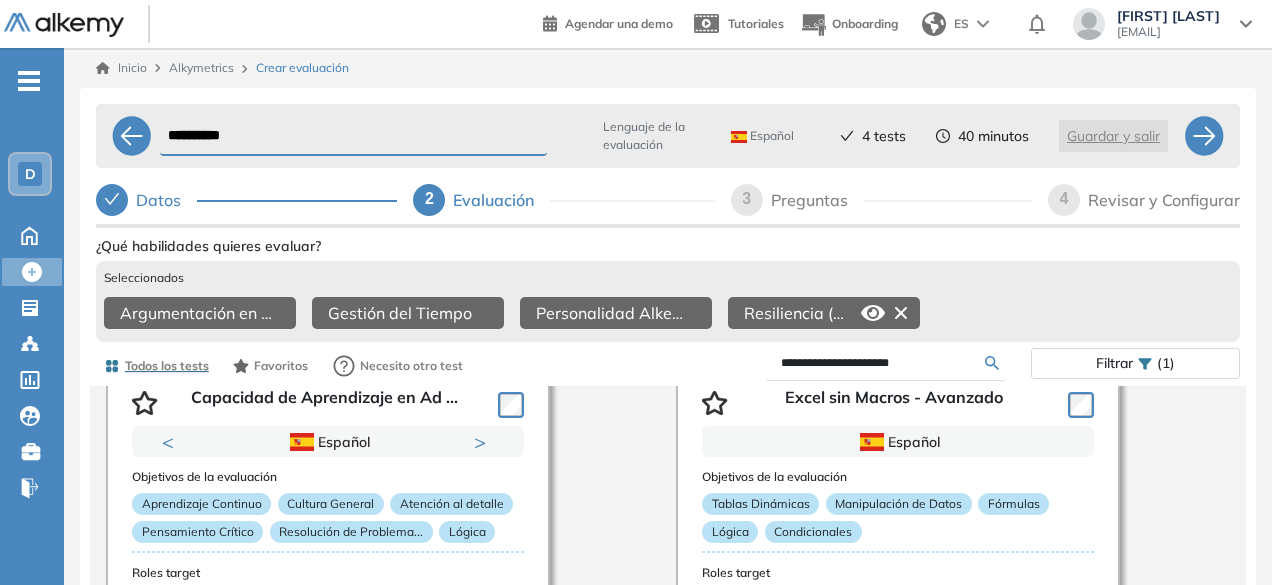 type on "**********" 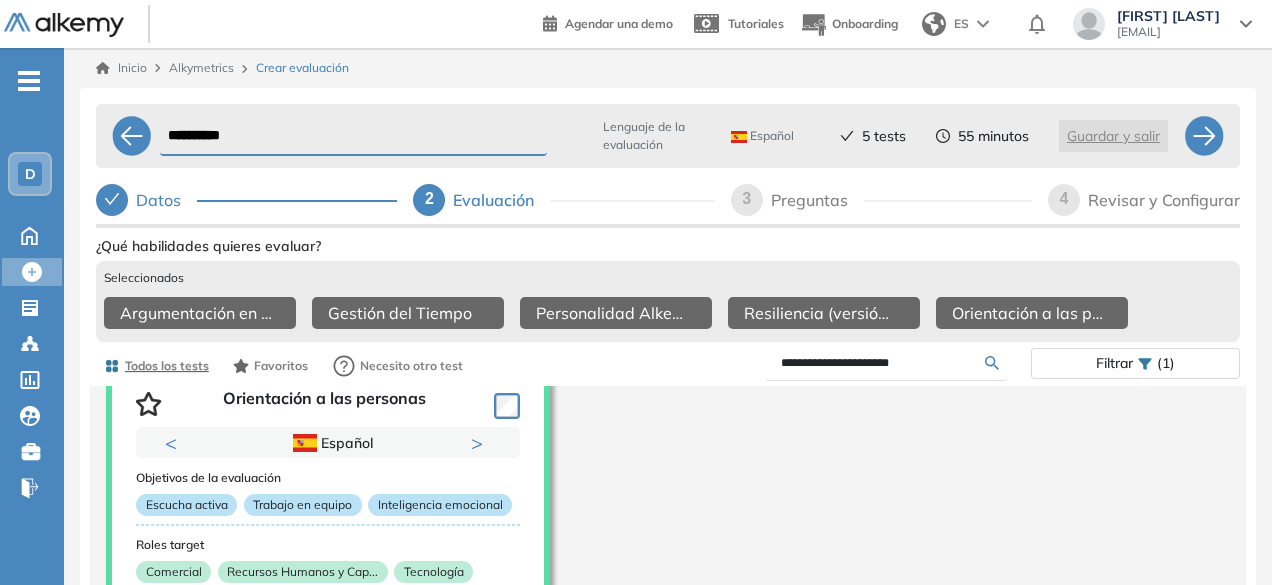 scroll, scrollTop: 131, scrollLeft: 0, axis: vertical 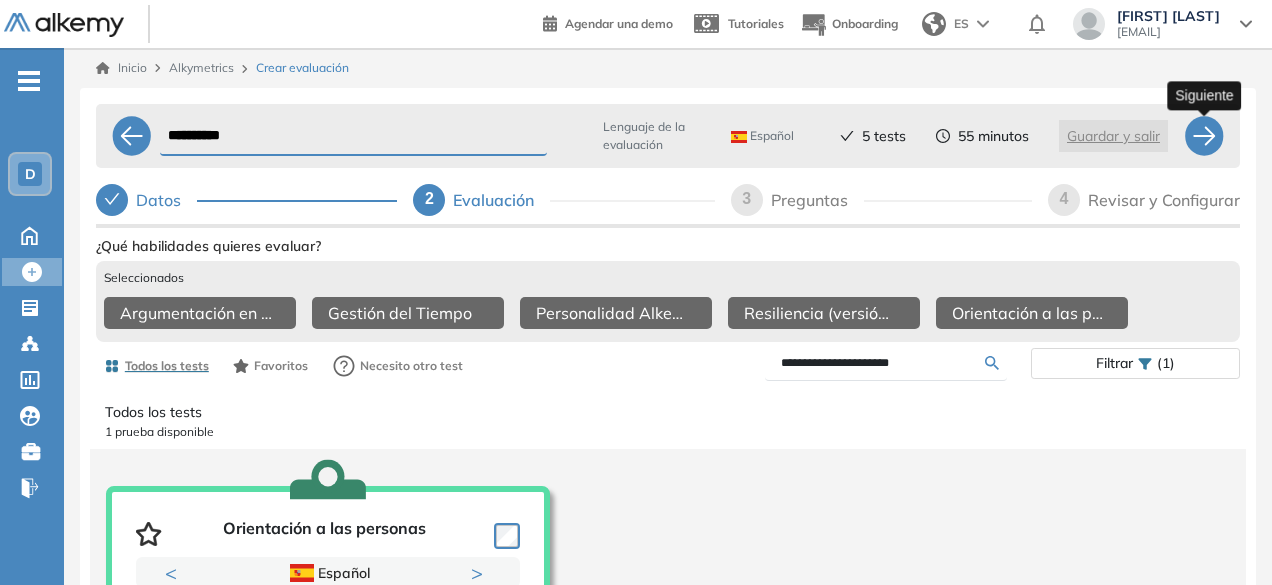 click at bounding box center (1204, 136) 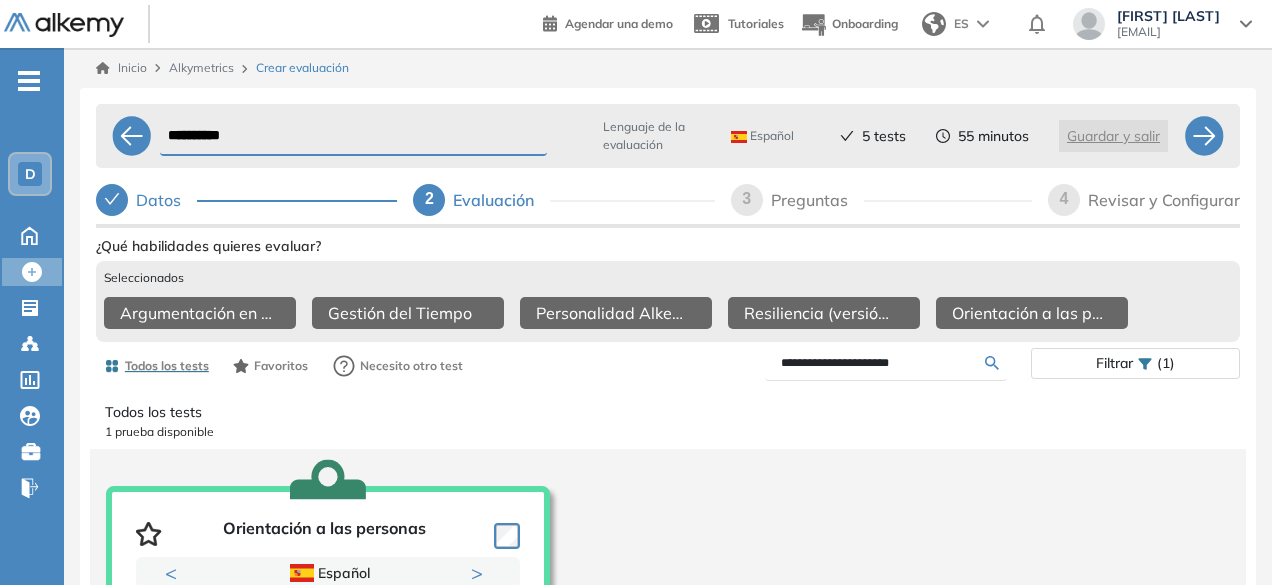 select on "*****" 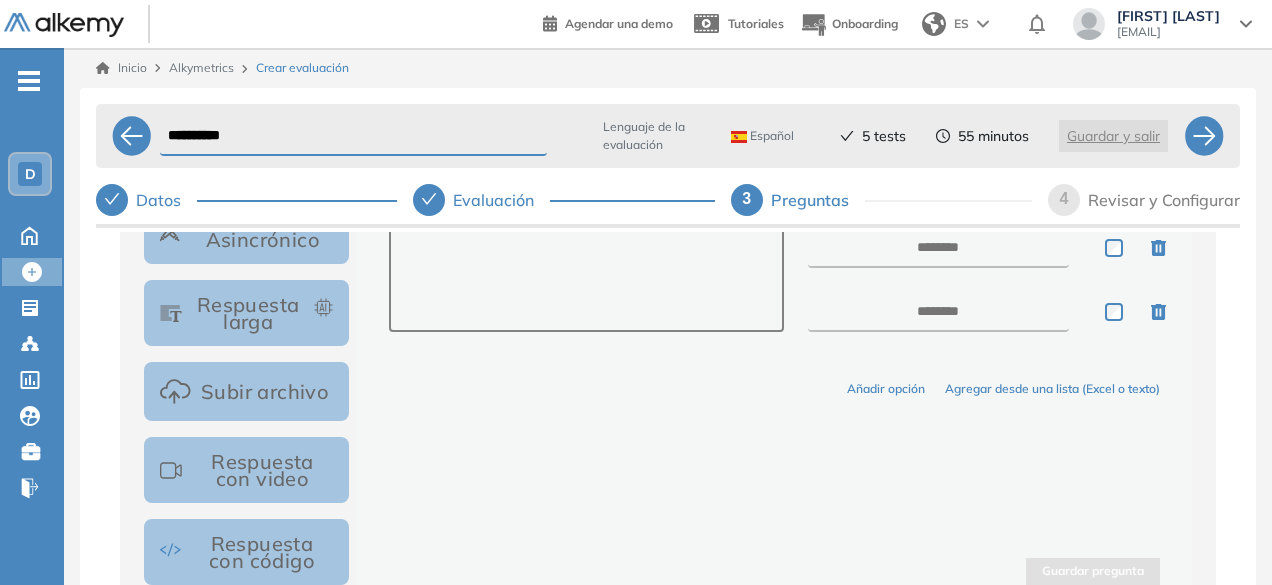 scroll, scrollTop: 482, scrollLeft: 0, axis: vertical 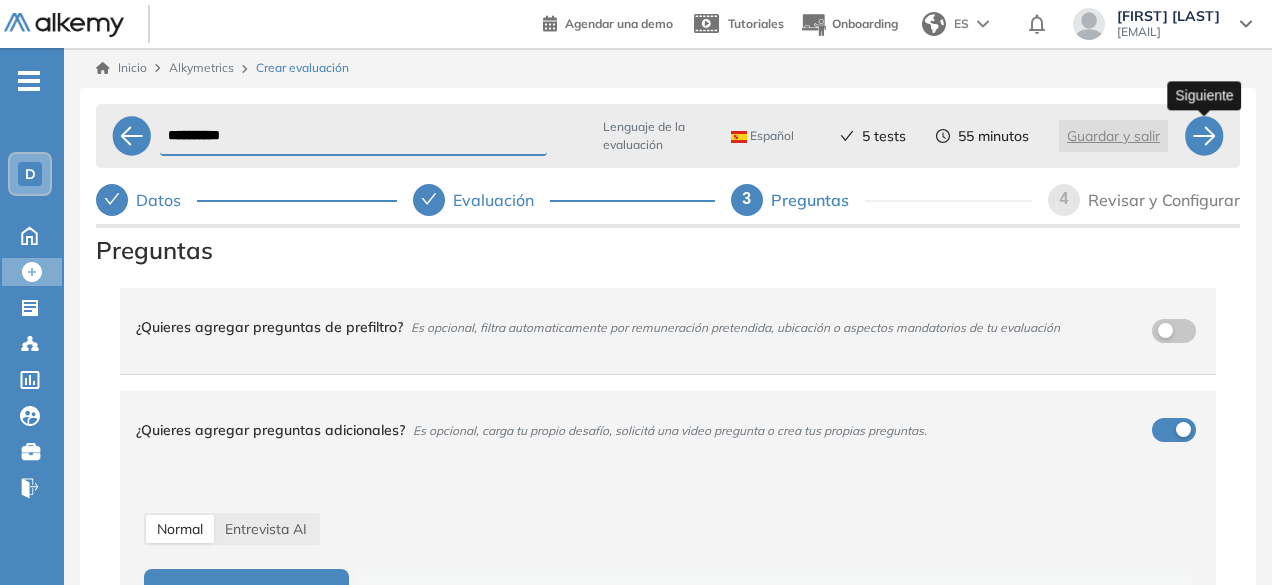 click at bounding box center [1204, 136] 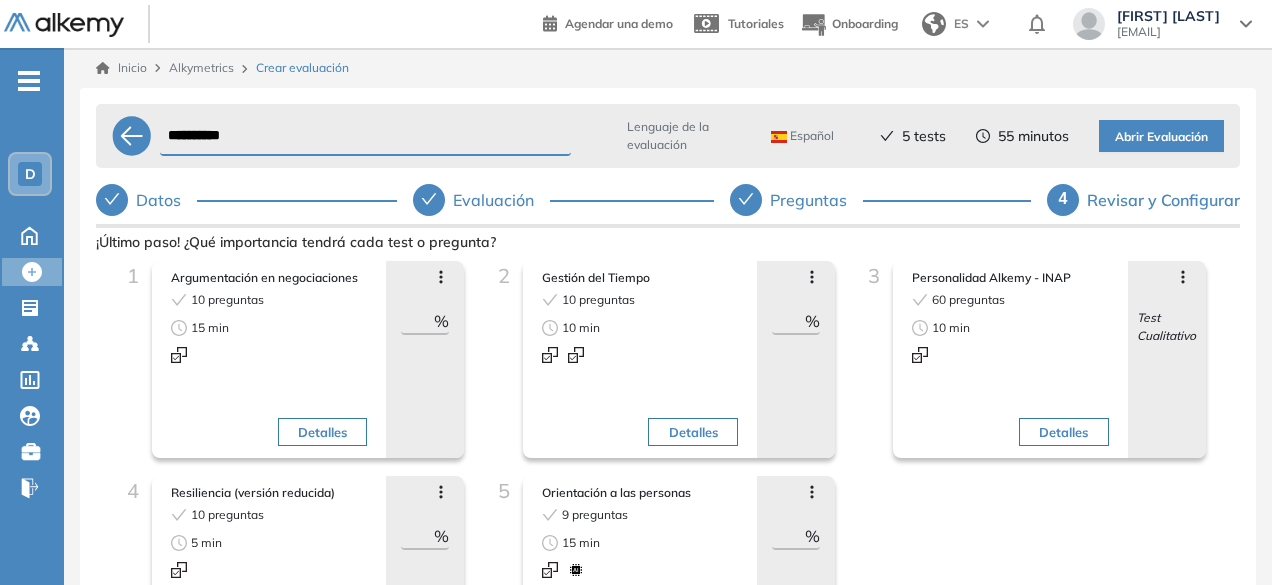 click 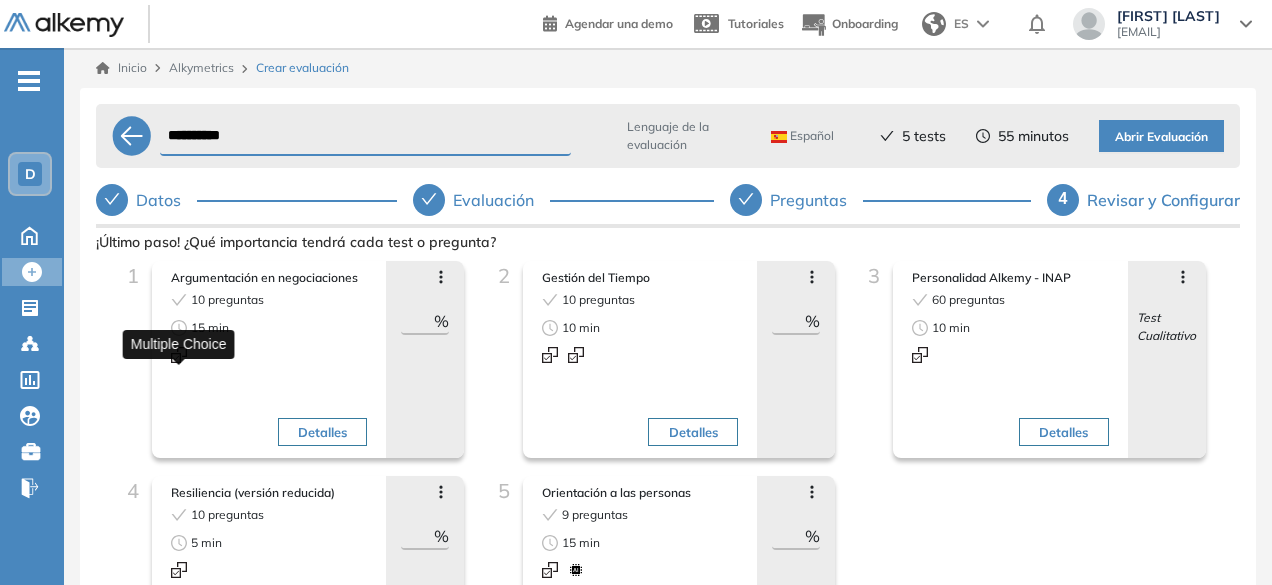 click at bounding box center (179, 355) 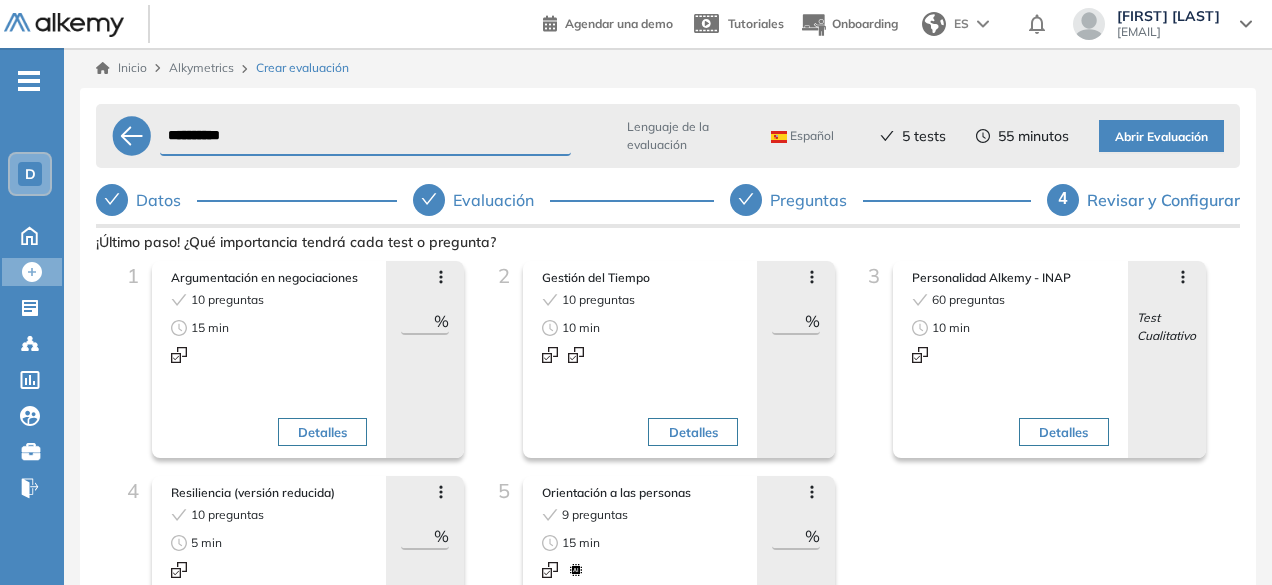 click 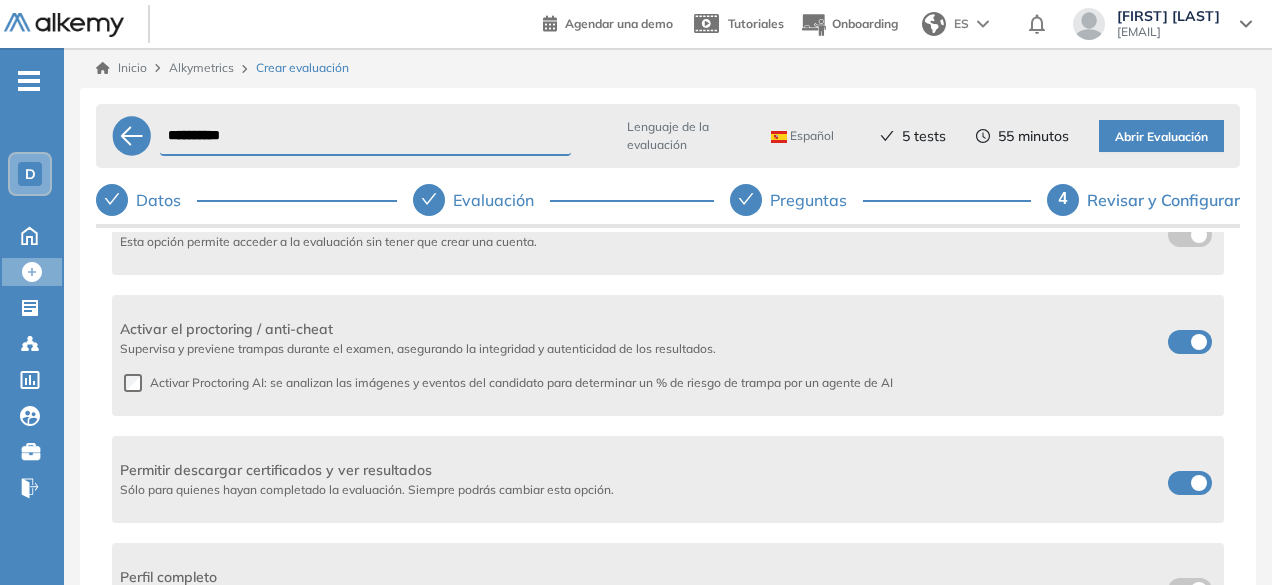 scroll, scrollTop: 855, scrollLeft: 0, axis: vertical 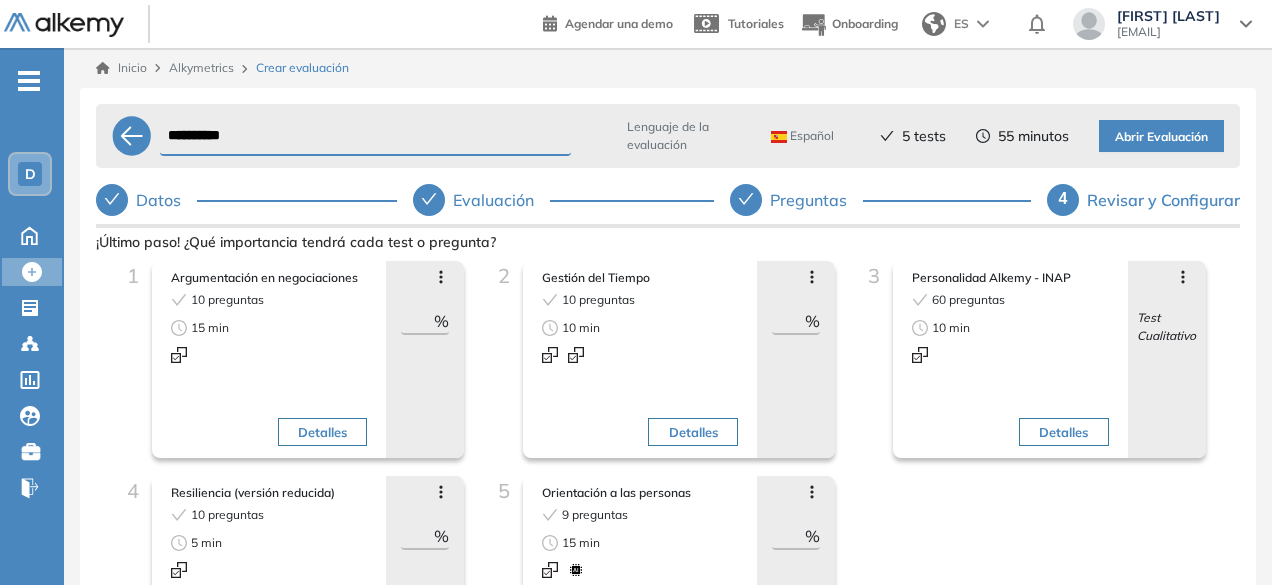 click at bounding box center [746, 200] 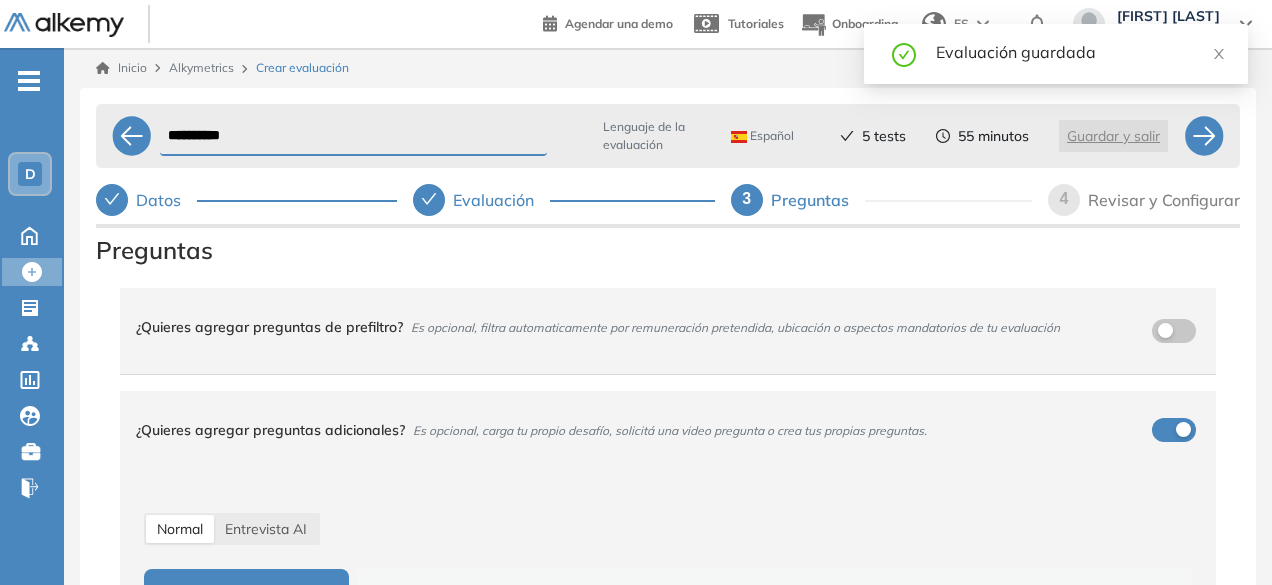 select on "*****" 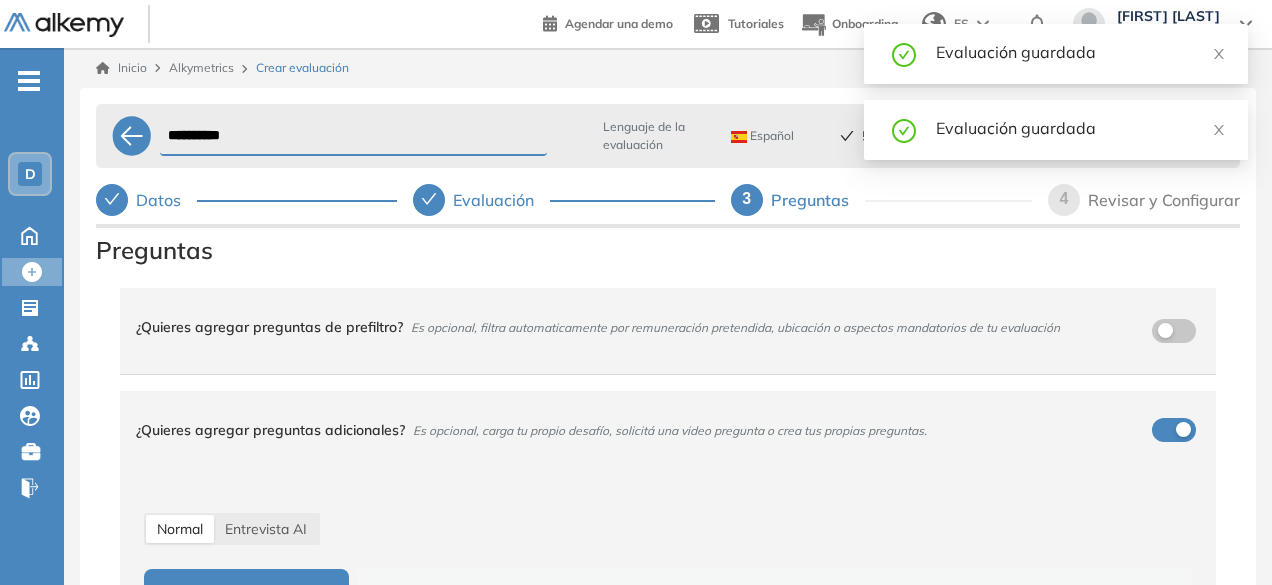 click on "¿Quieres agregar preguntas adicionales? Es opcional, carga tu propio desafío, solicitá una video pregunta o crea tus propias preguntas." at bounding box center [656, 430] 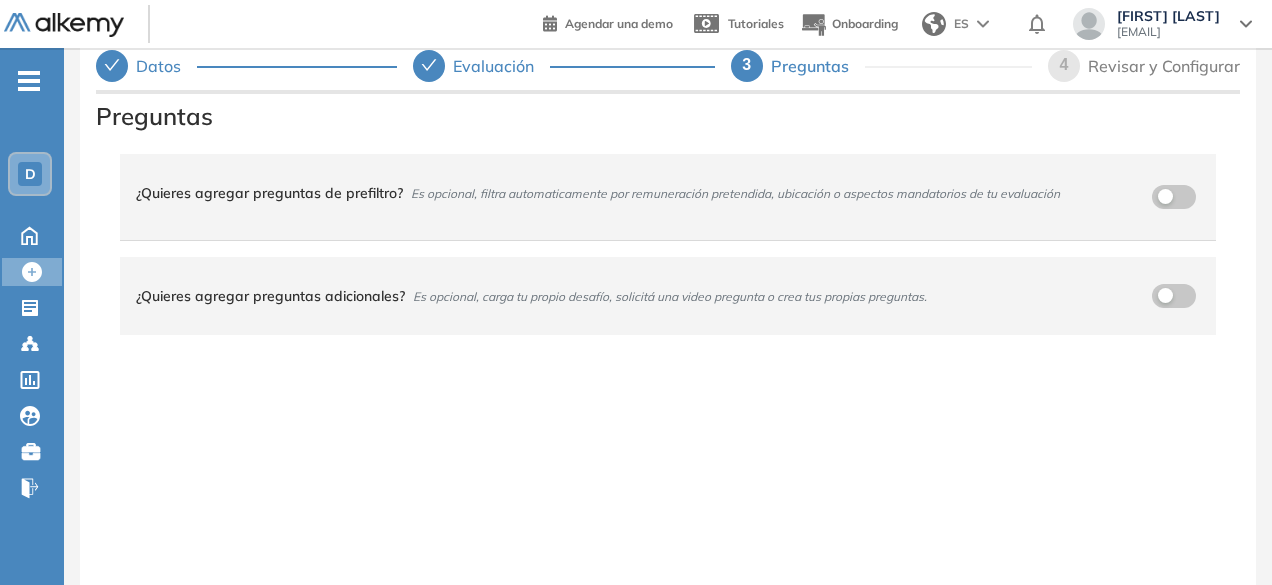 scroll, scrollTop: 0, scrollLeft: 0, axis: both 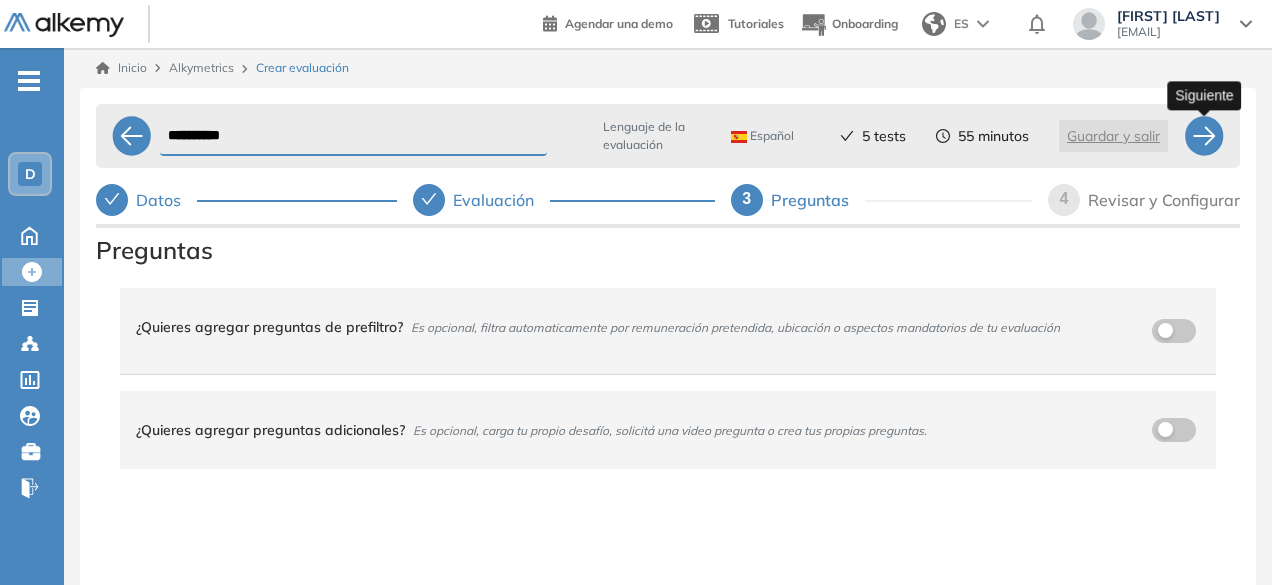 click at bounding box center [1204, 136] 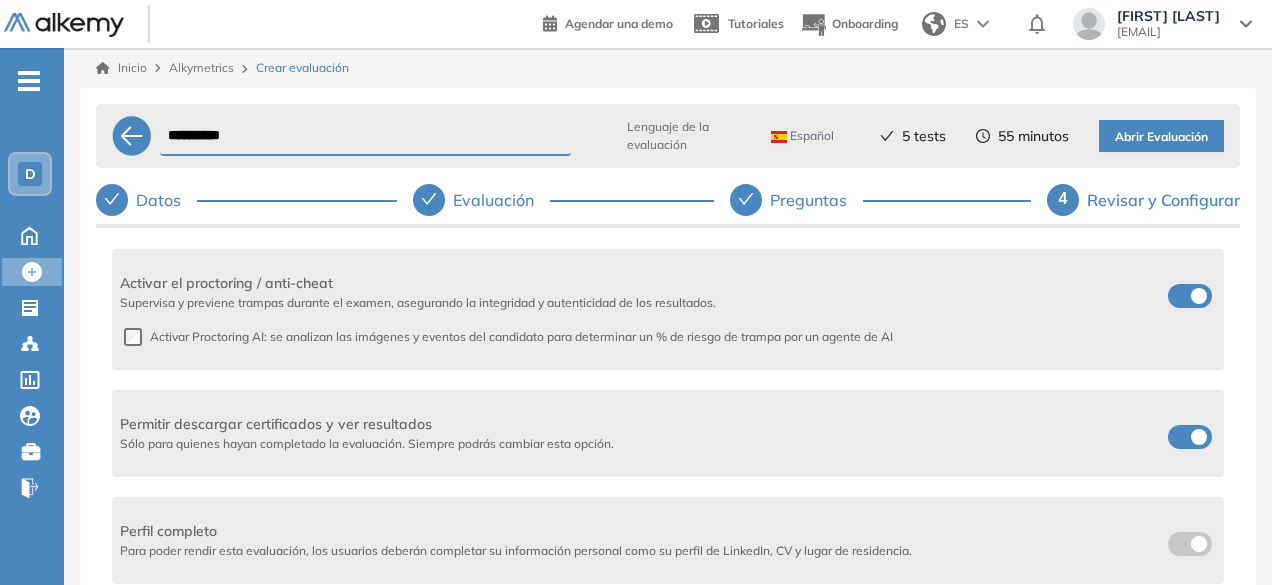 scroll, scrollTop: 855, scrollLeft: 0, axis: vertical 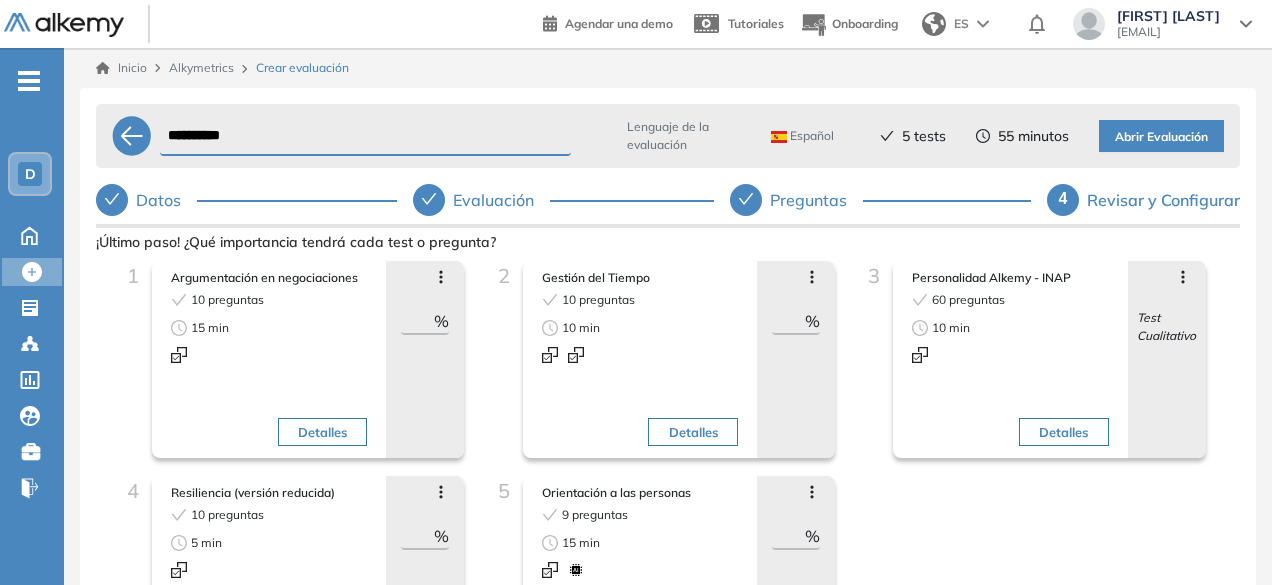 click on "Abrir Evaluación" at bounding box center [1161, 136] 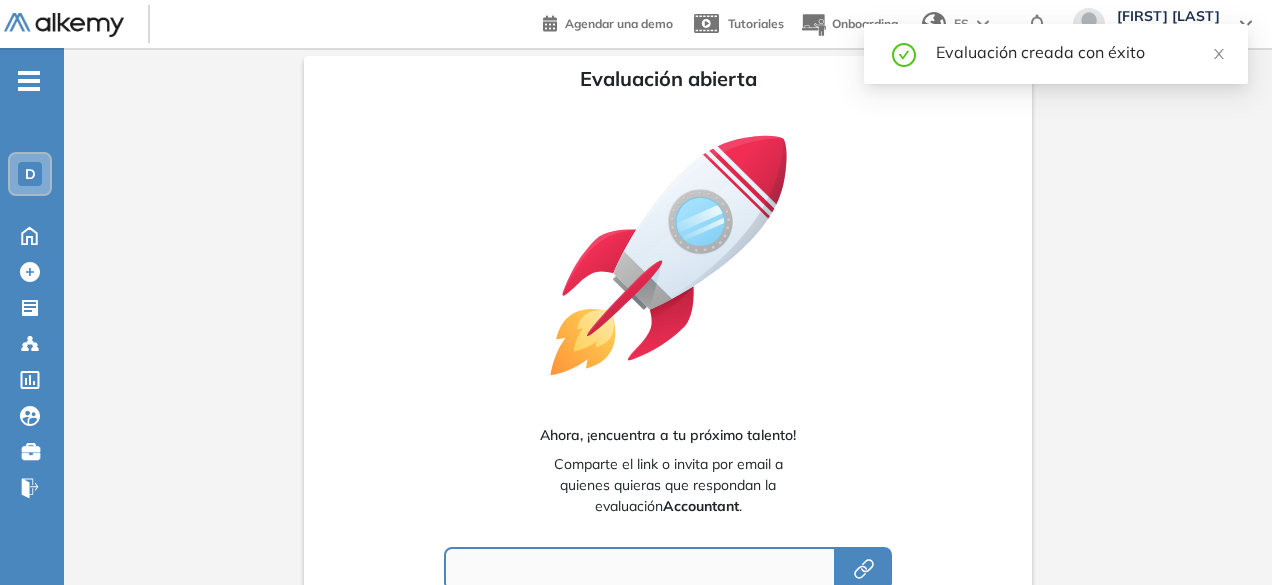 type on "**********" 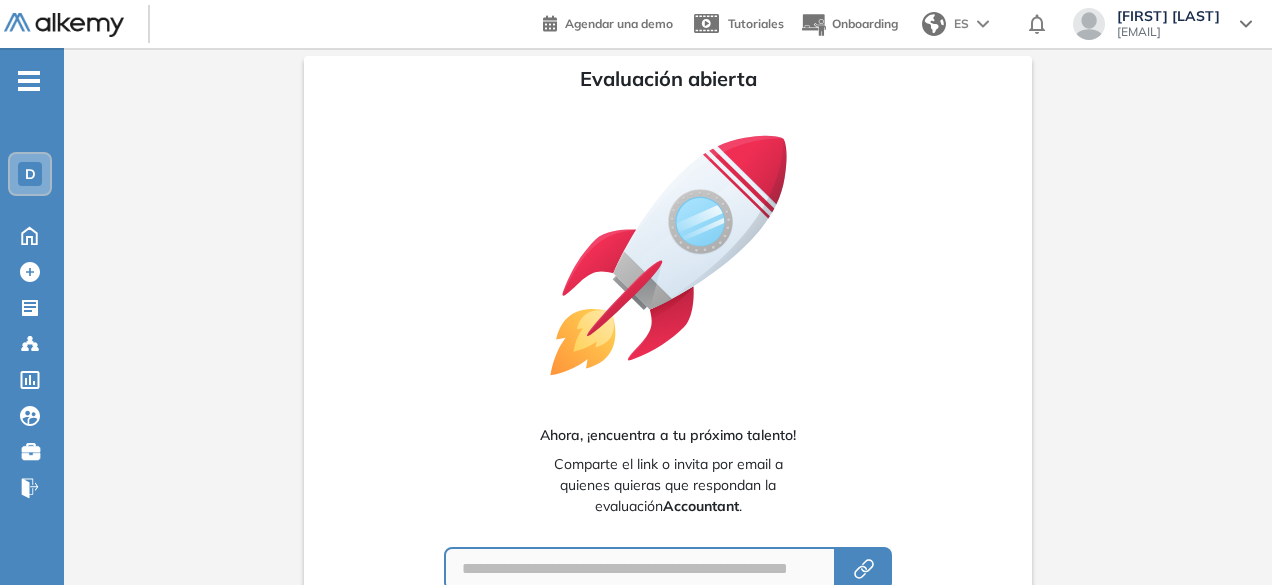 scroll, scrollTop: 186, scrollLeft: 0, axis: vertical 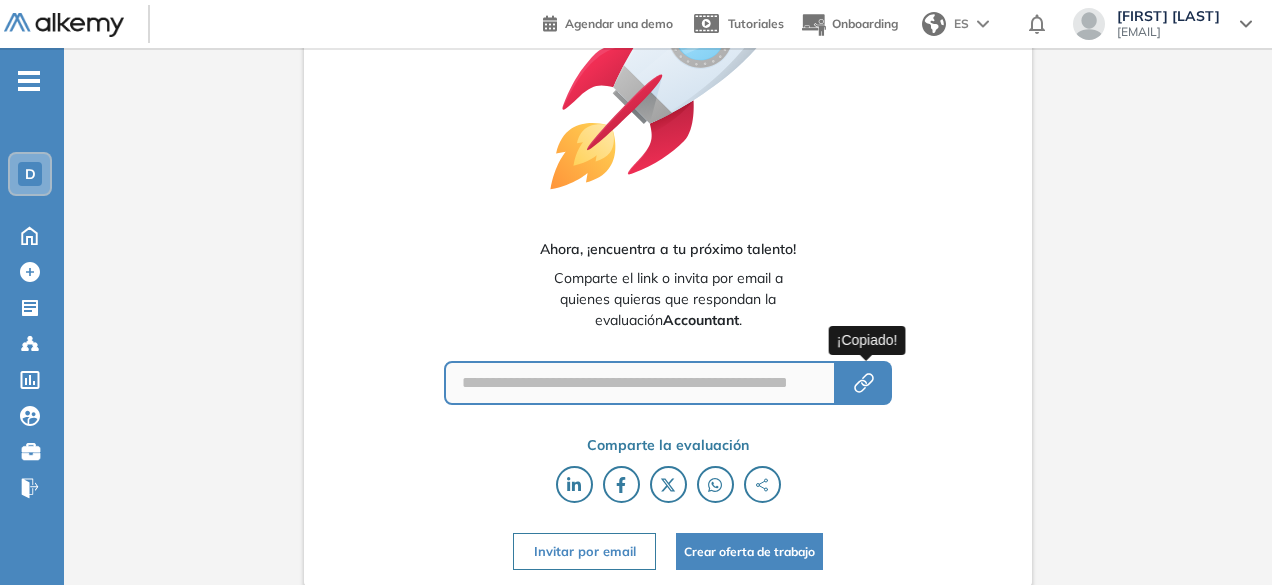 click at bounding box center [864, 383] 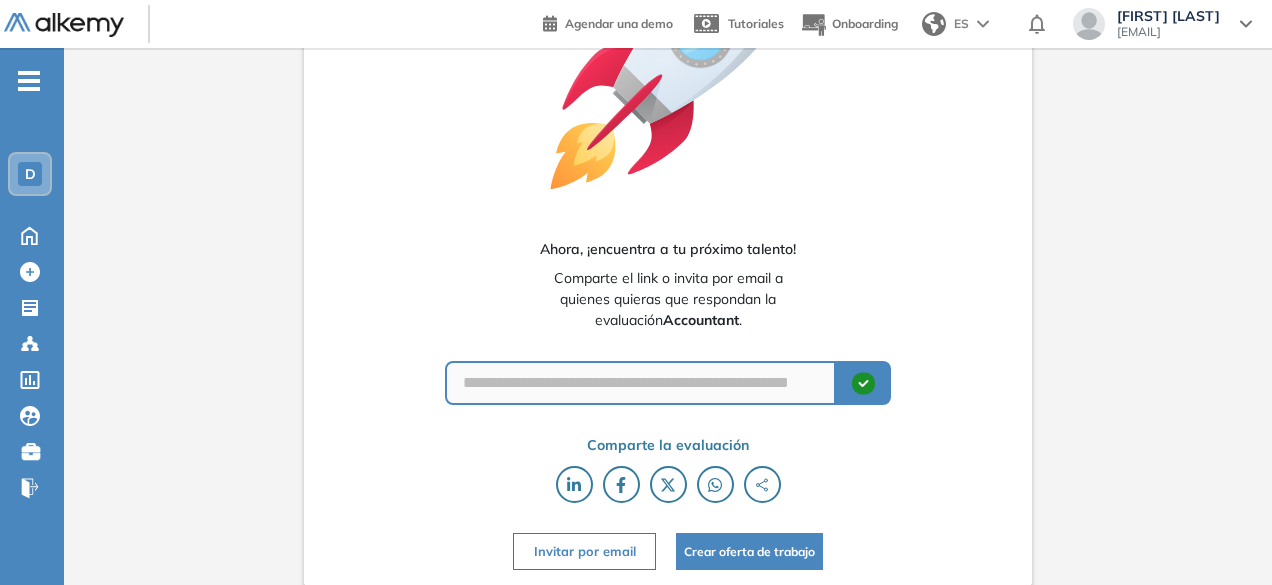 type 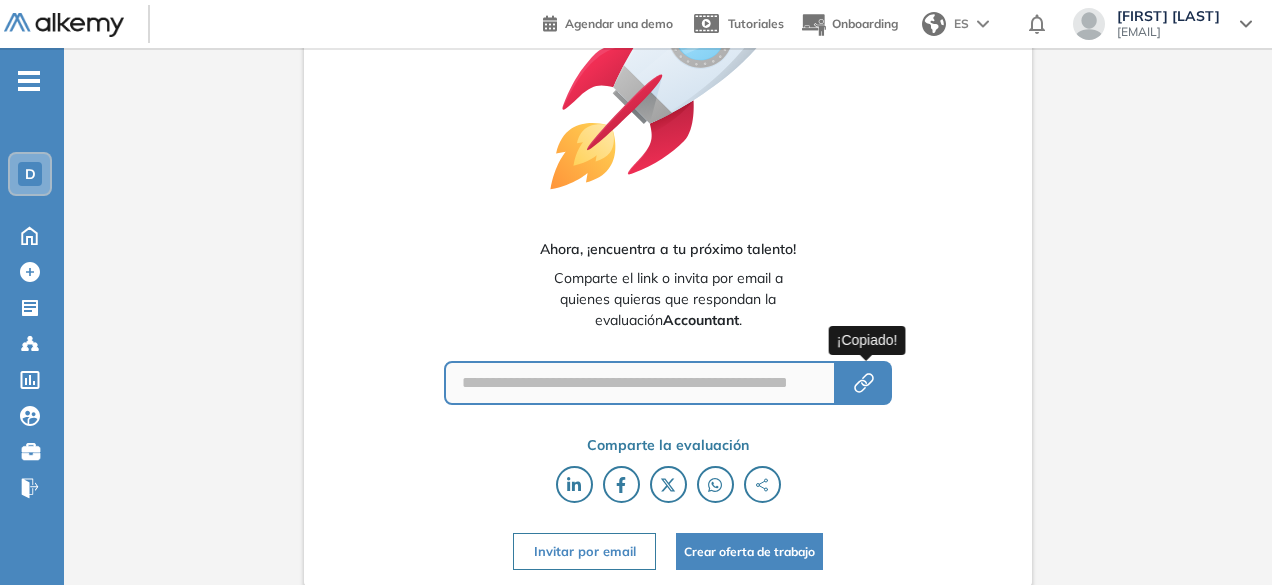 click on "Invitar por email" at bounding box center (584, 551) 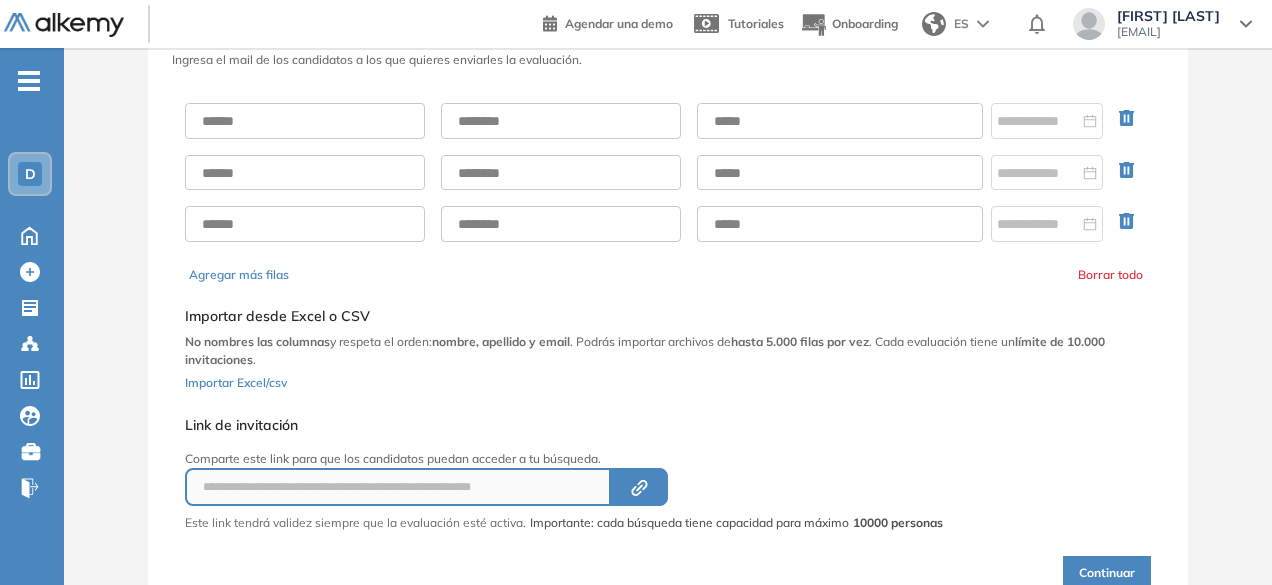 scroll, scrollTop: 0, scrollLeft: 0, axis: both 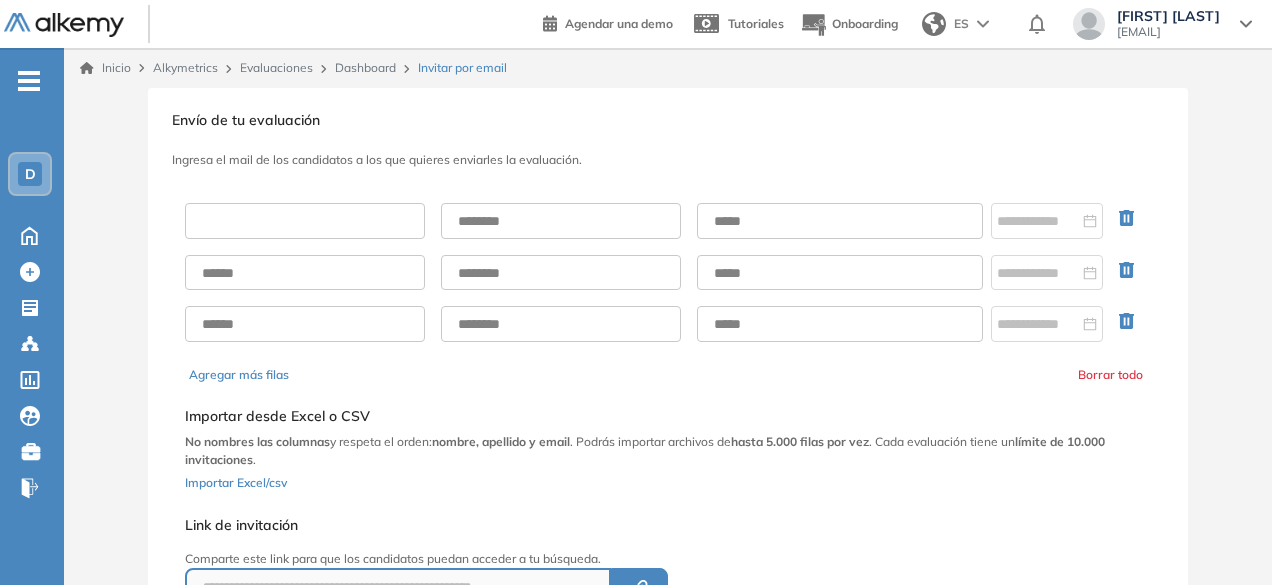 click at bounding box center (305, 221) 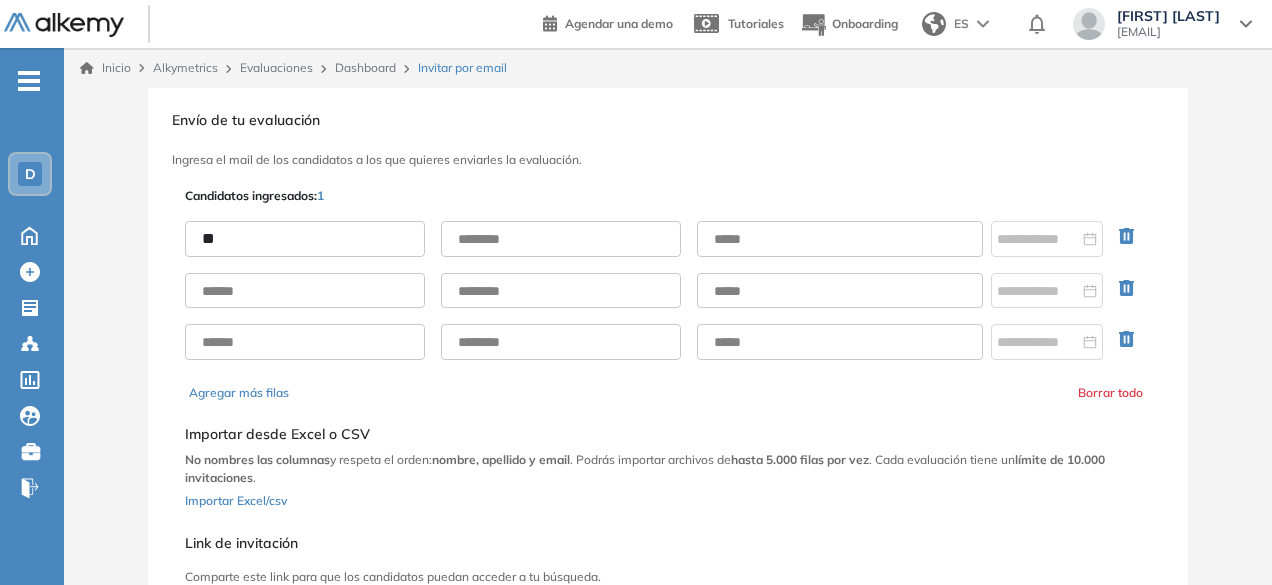 type on "********" 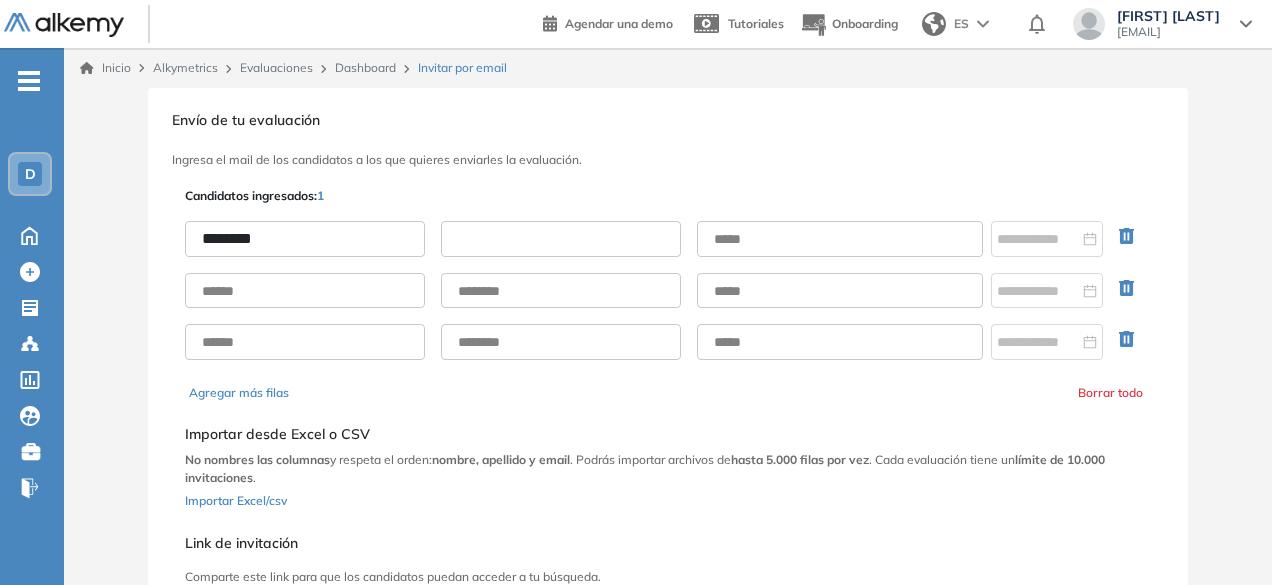 click at bounding box center [561, 239] 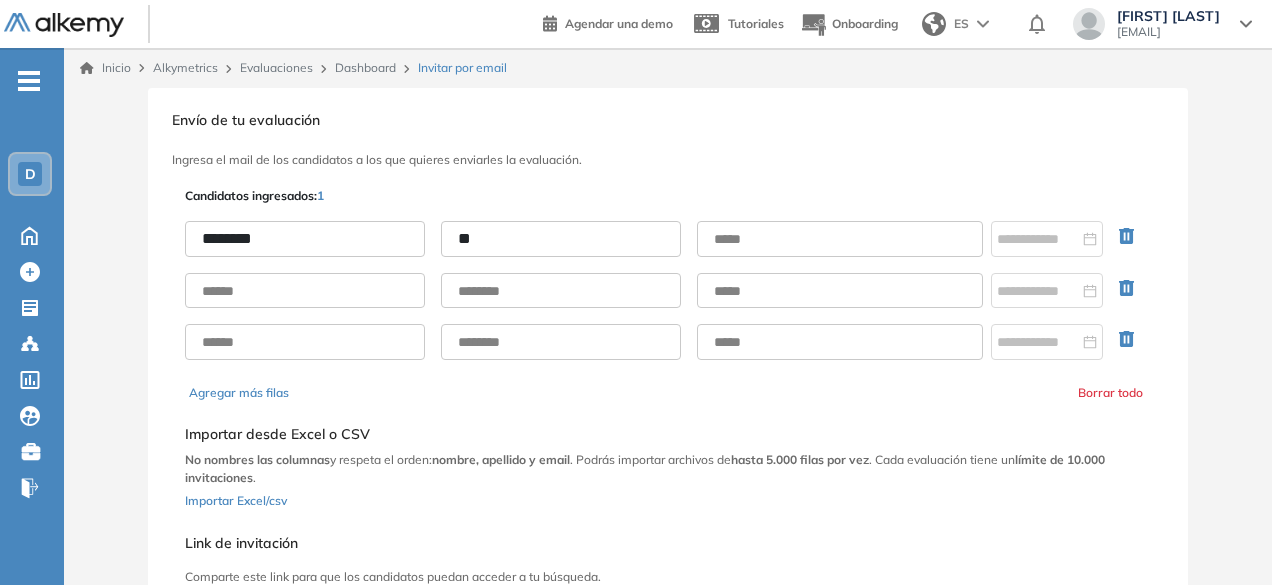 type on "*********" 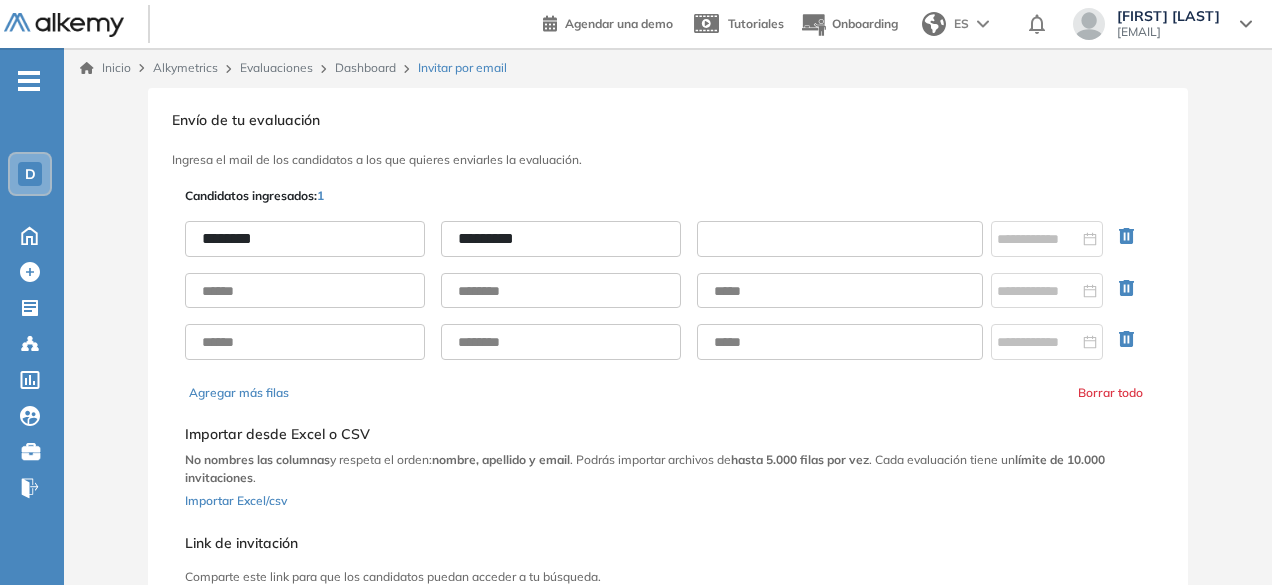 click at bounding box center (840, 239) 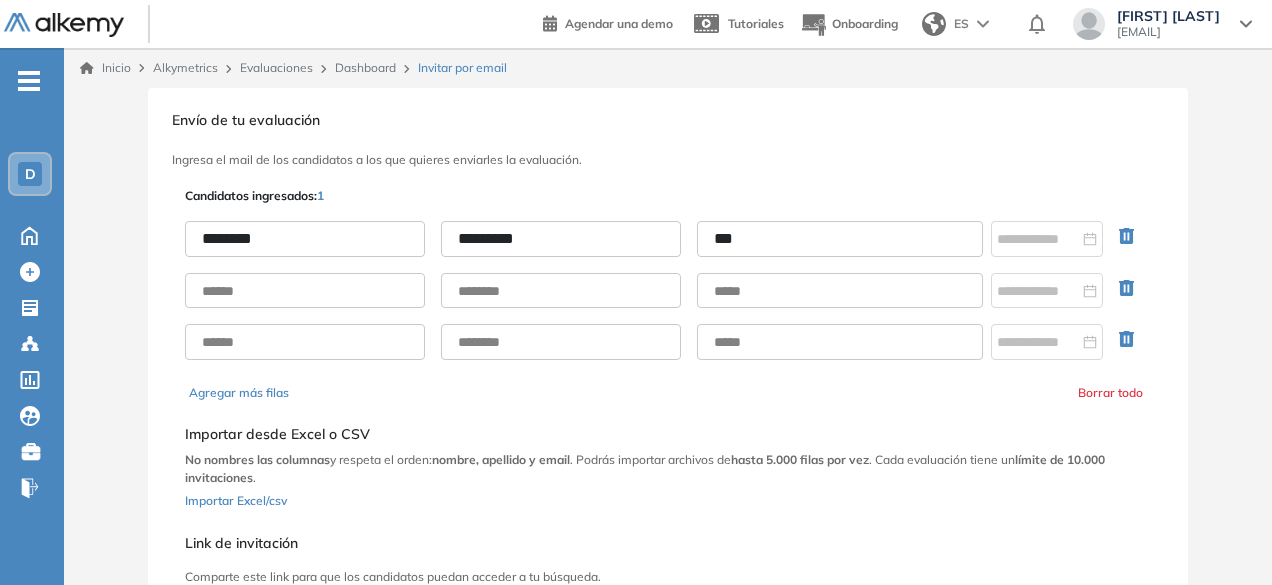 type on "**********" 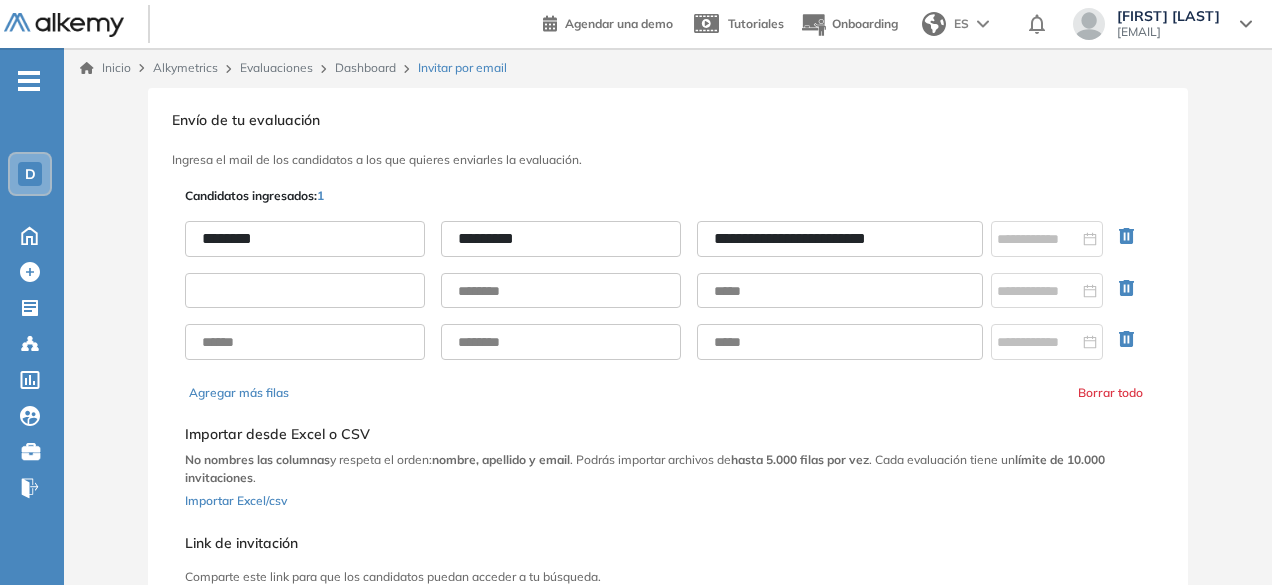 click at bounding box center [305, 291] 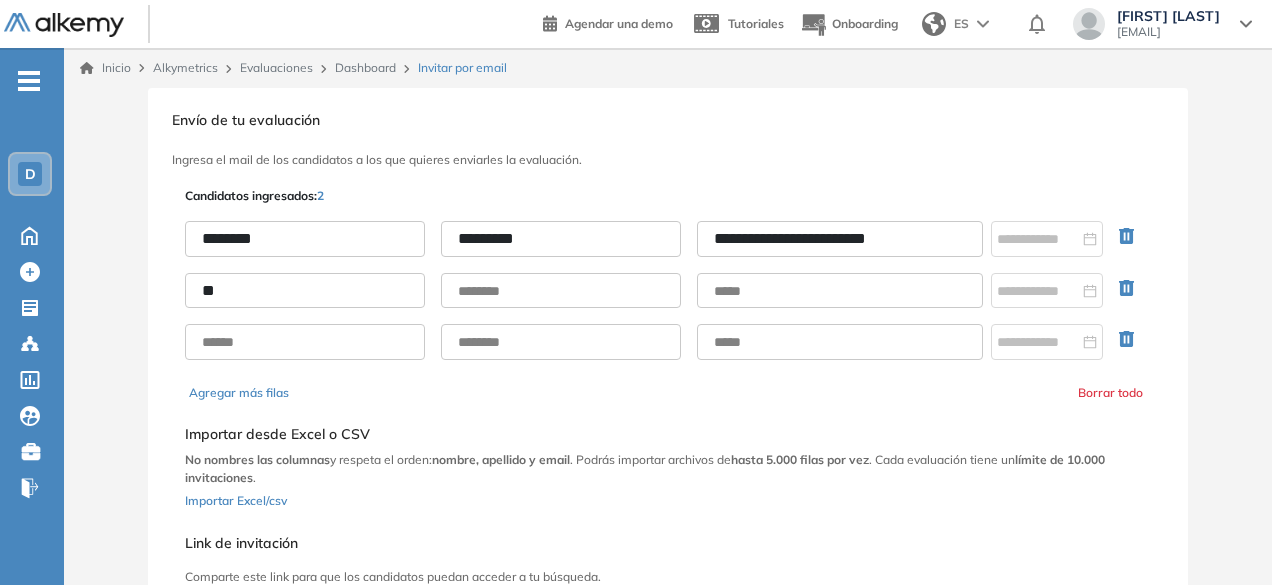 type on "*" 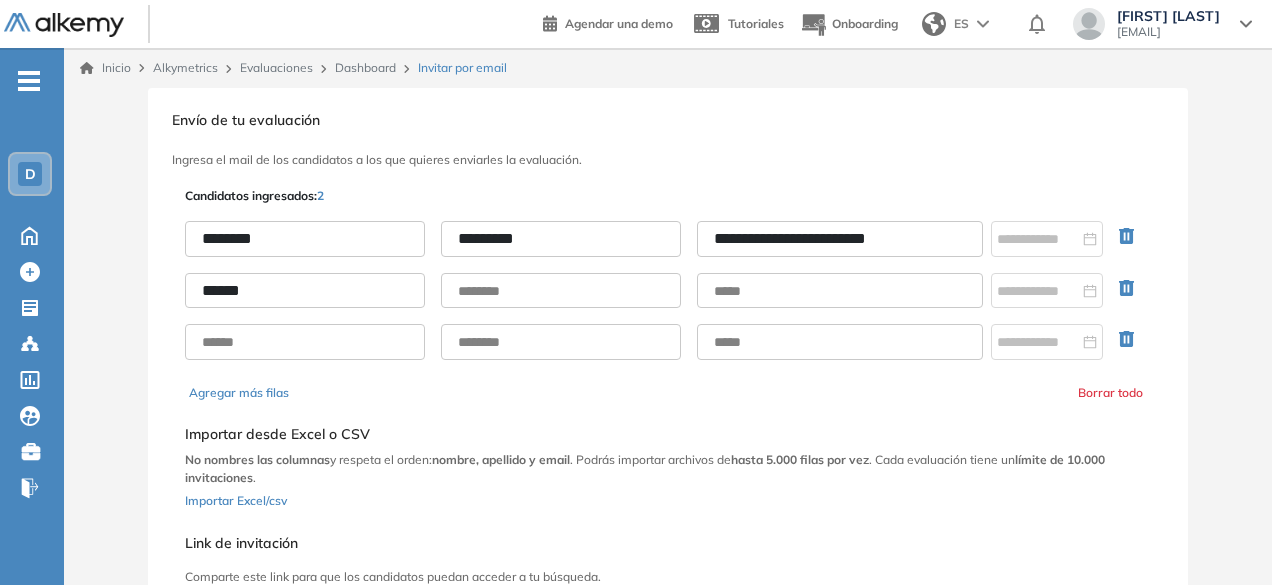 type on "******" 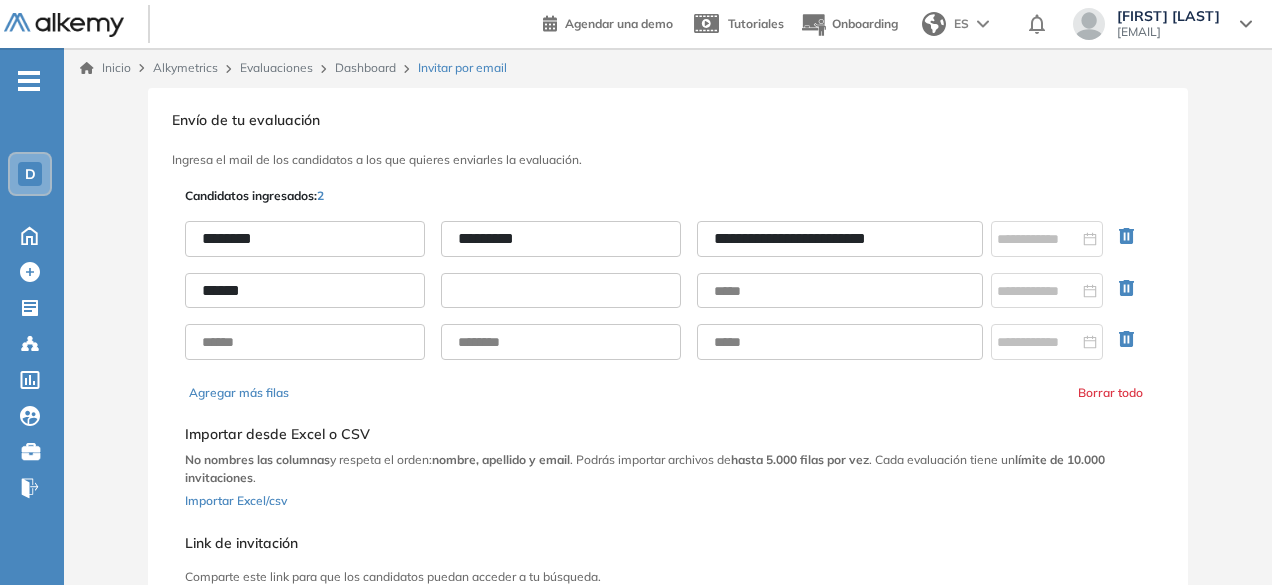 click at bounding box center [561, 291] 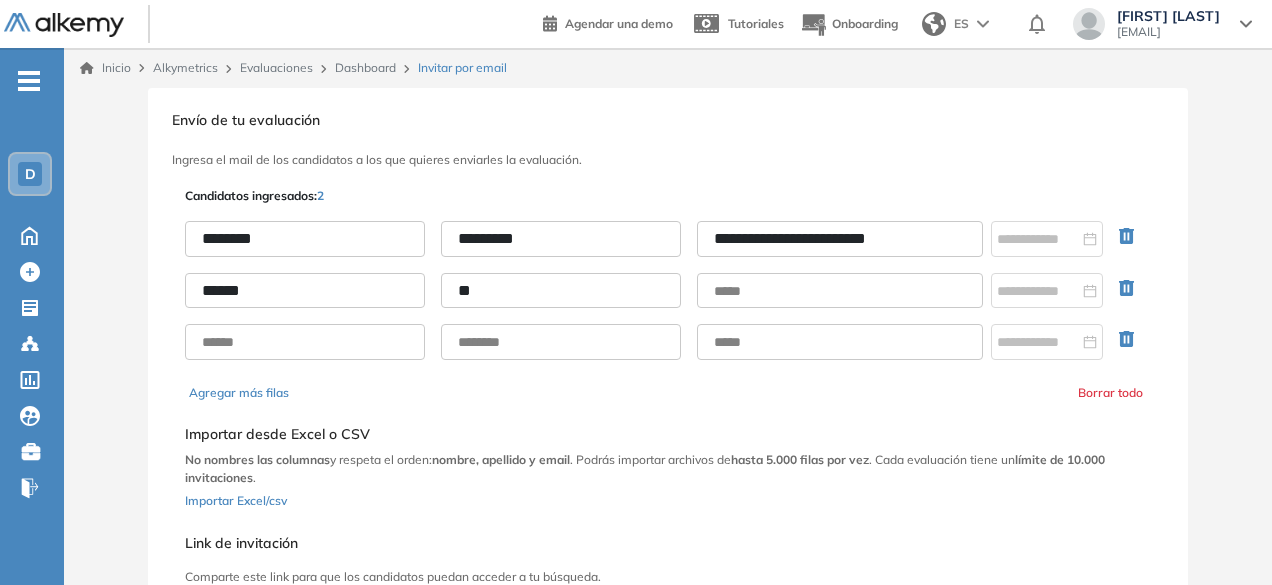 type on "*" 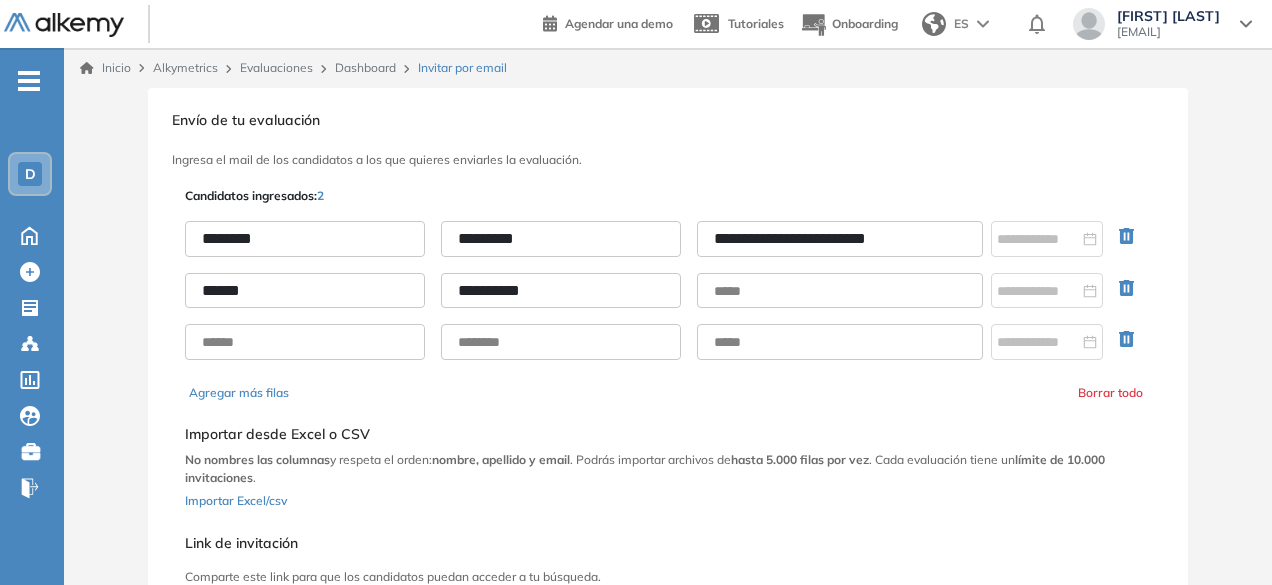 type on "**********" 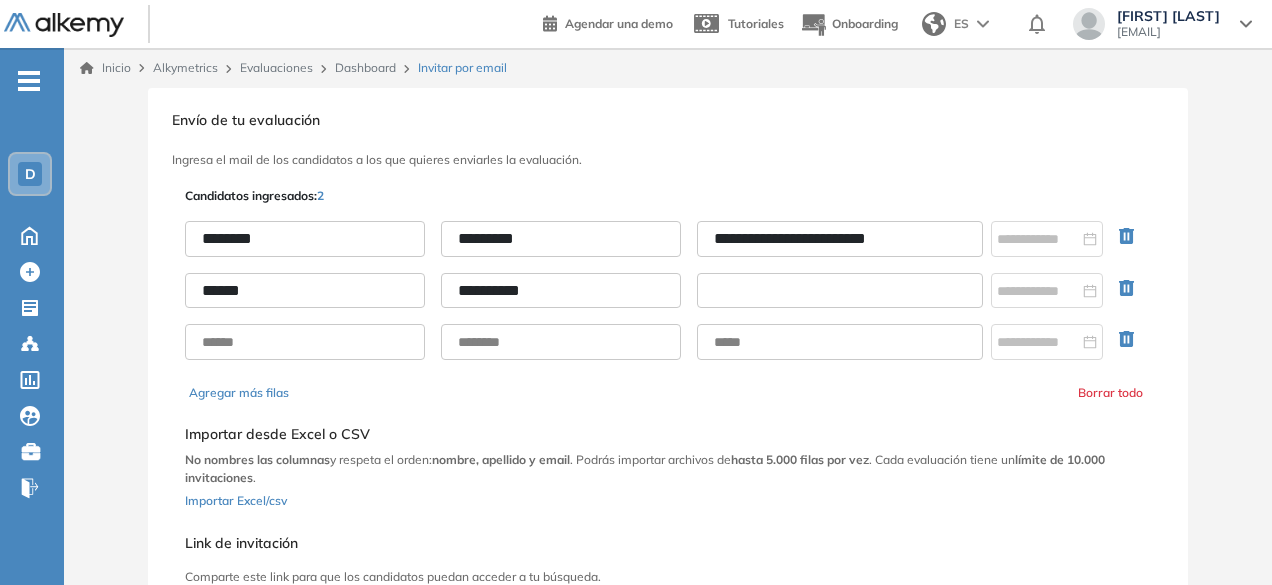 click at bounding box center [840, 291] 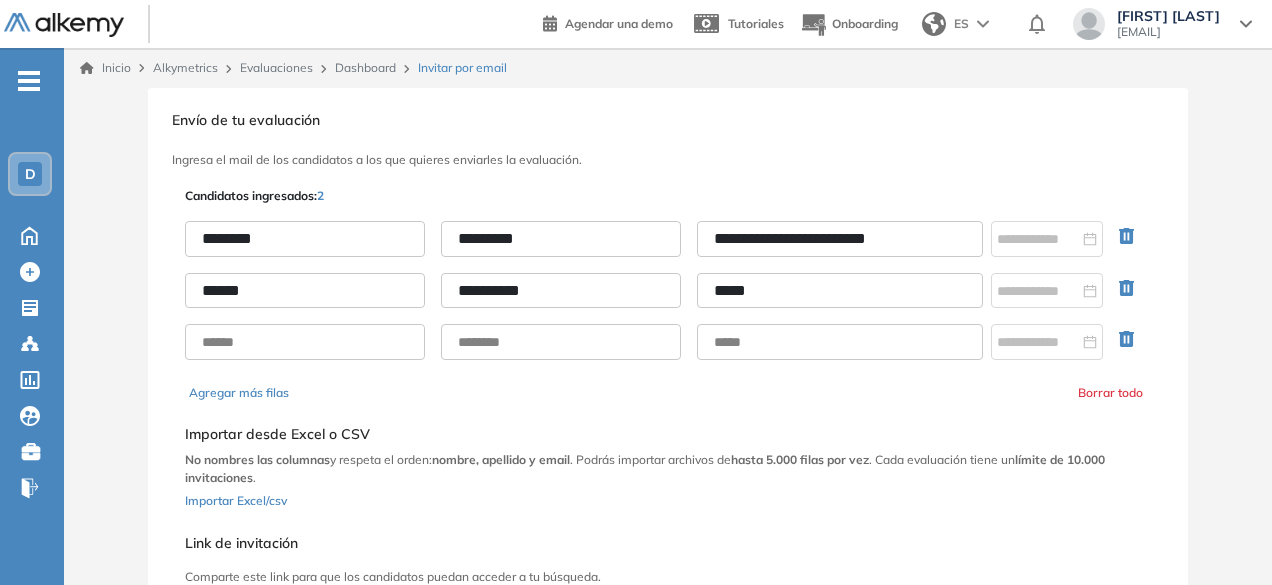 click on "*****" at bounding box center (840, 291) 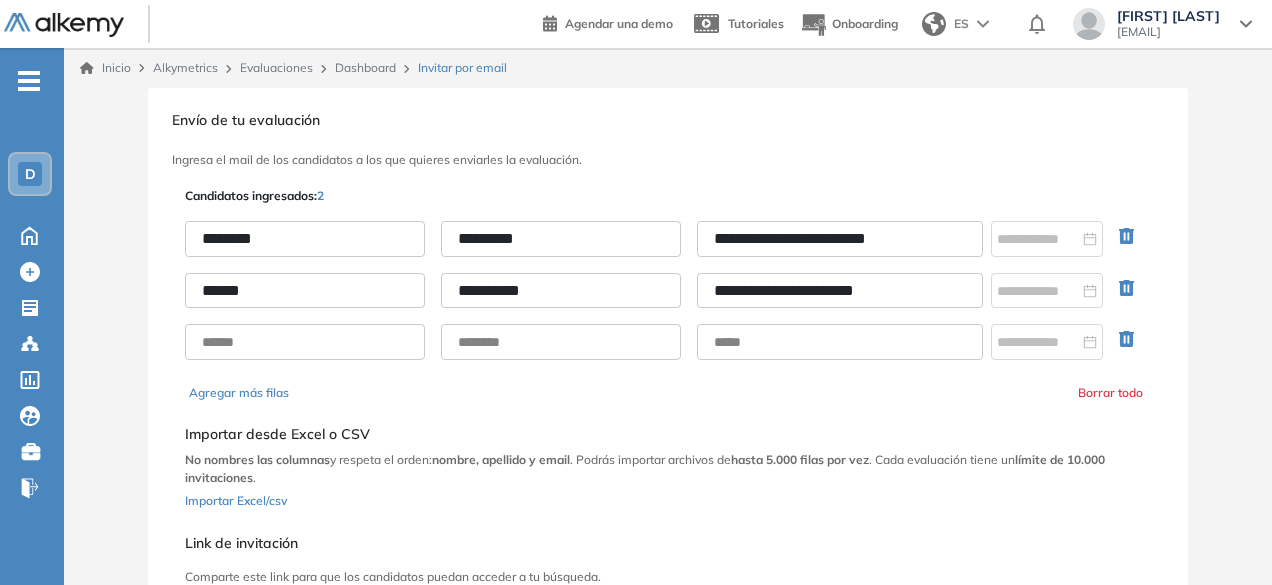 type on "**********" 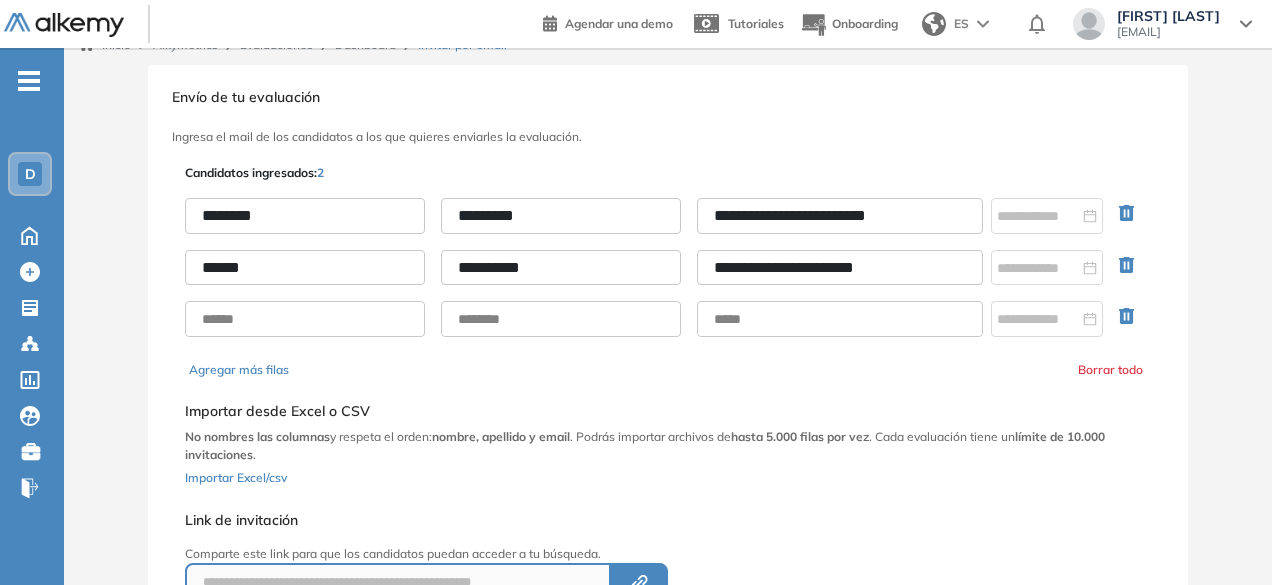 scroll, scrollTop: 18, scrollLeft: 0, axis: vertical 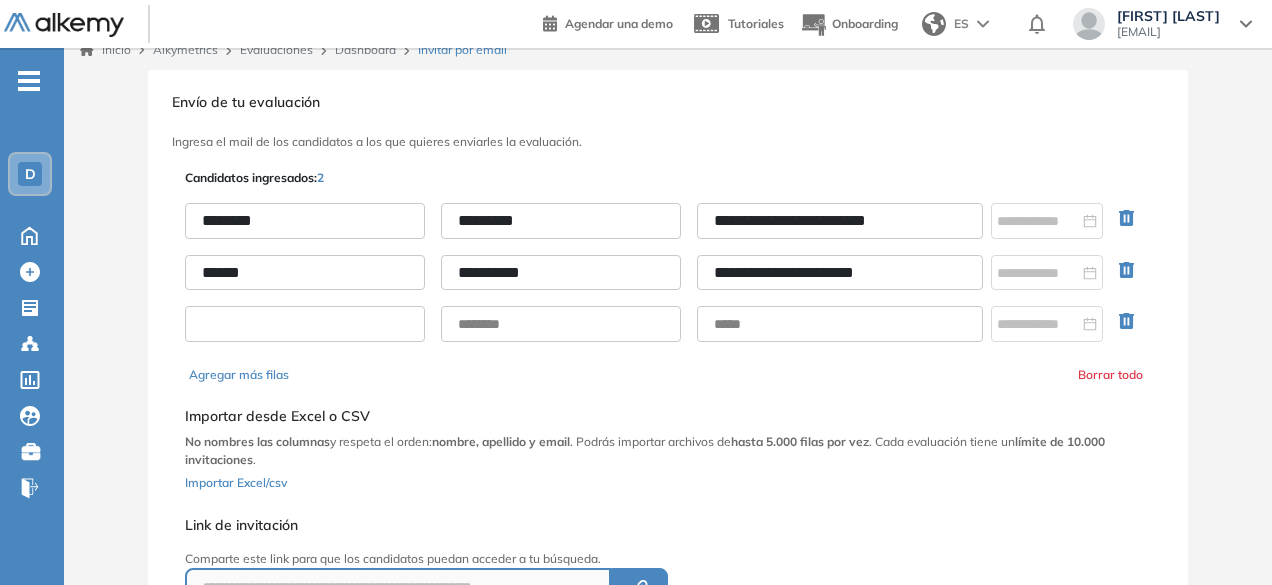 click at bounding box center [305, 324] 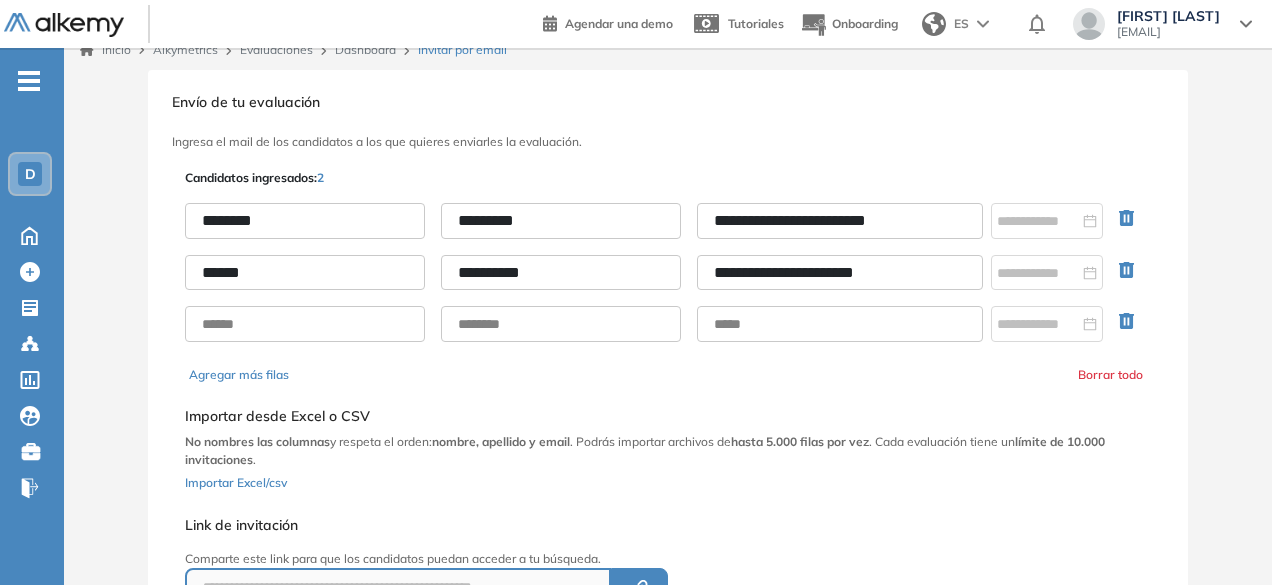 click on "******" at bounding box center [305, 273] 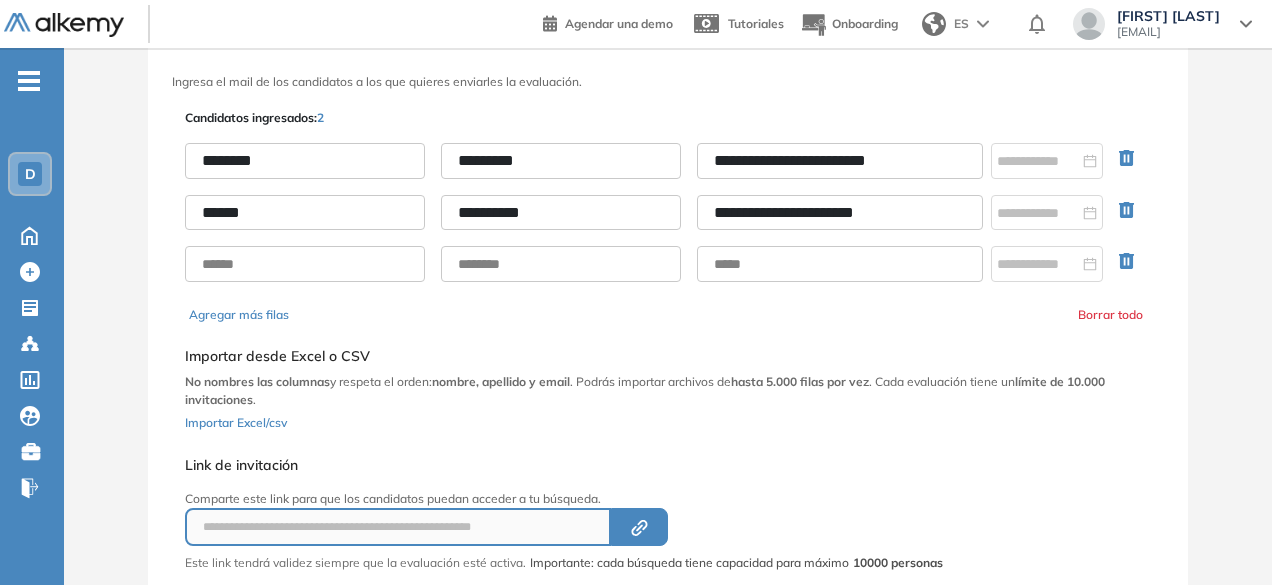 scroll, scrollTop: 204, scrollLeft: 0, axis: vertical 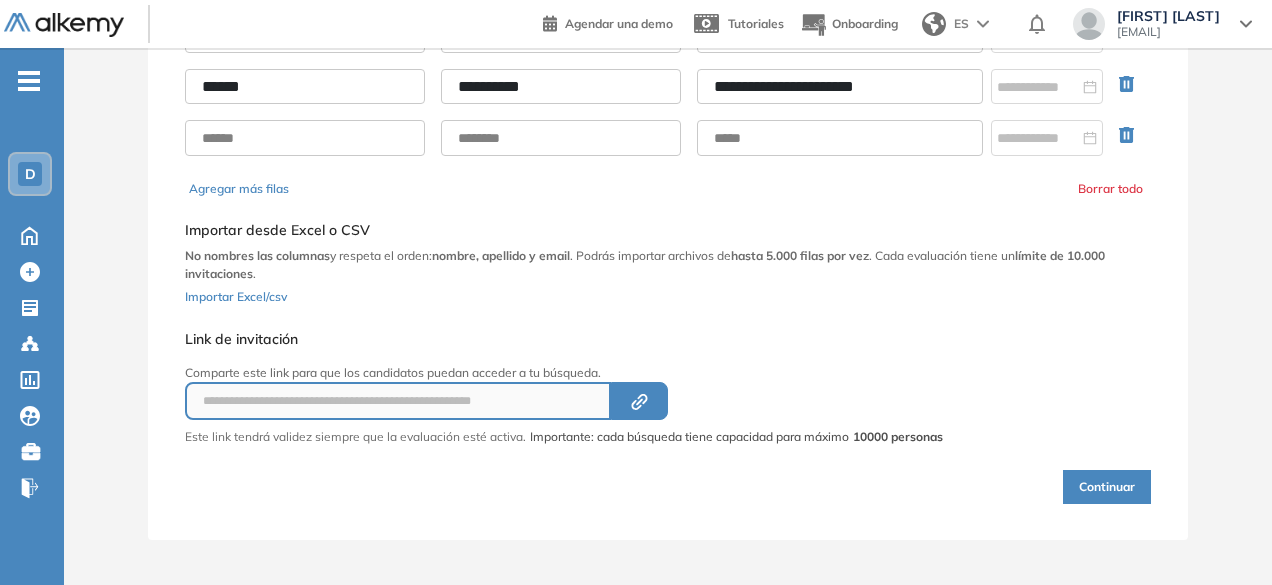 click on "Continuar" at bounding box center (1107, 487) 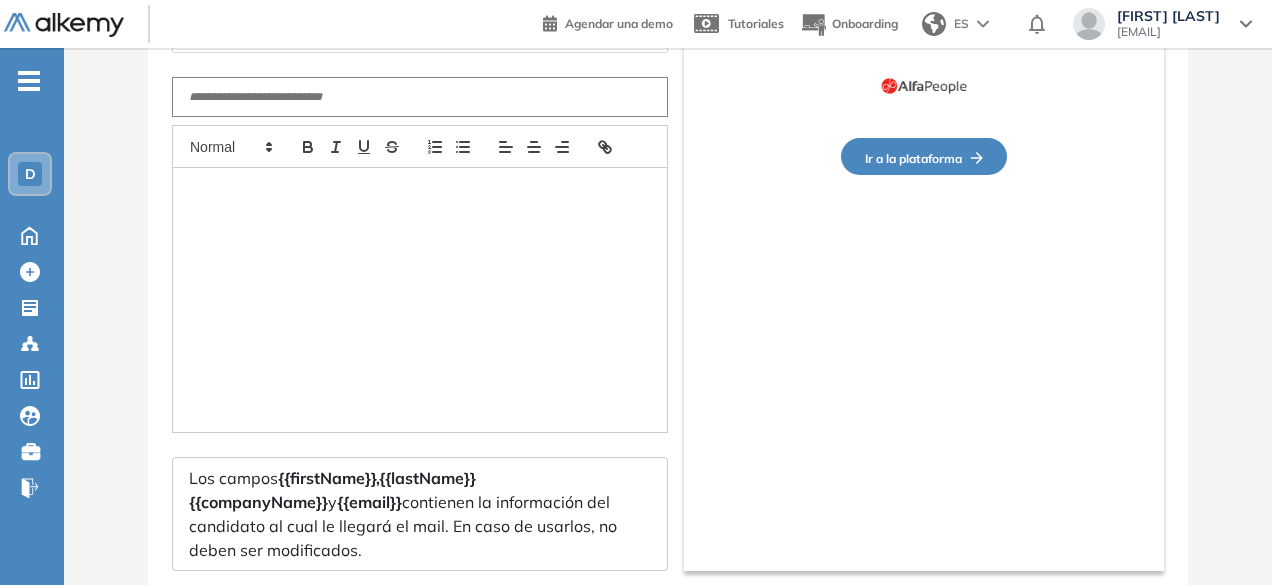 type on "**********" 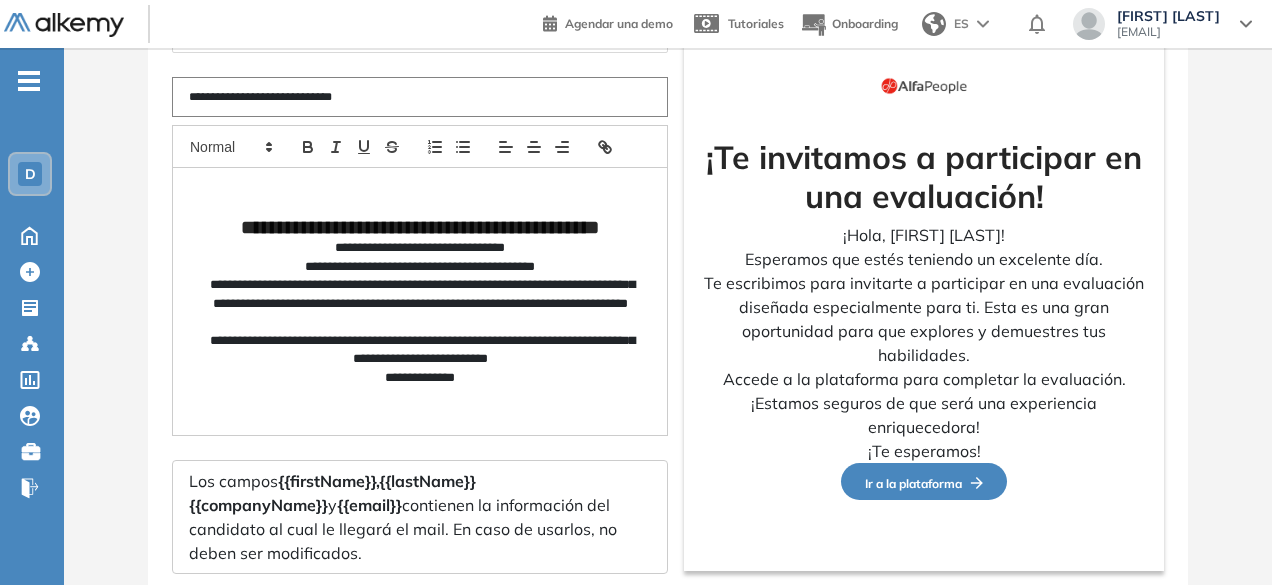 scroll, scrollTop: 334, scrollLeft: 0, axis: vertical 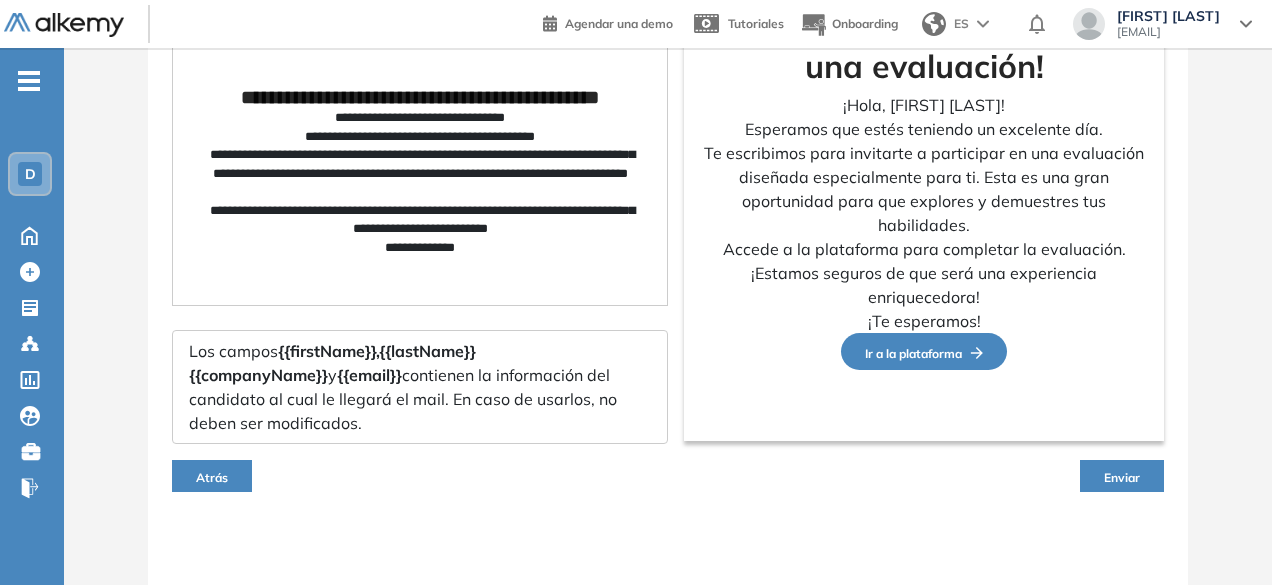 click on "Enviar" at bounding box center (1122, 477) 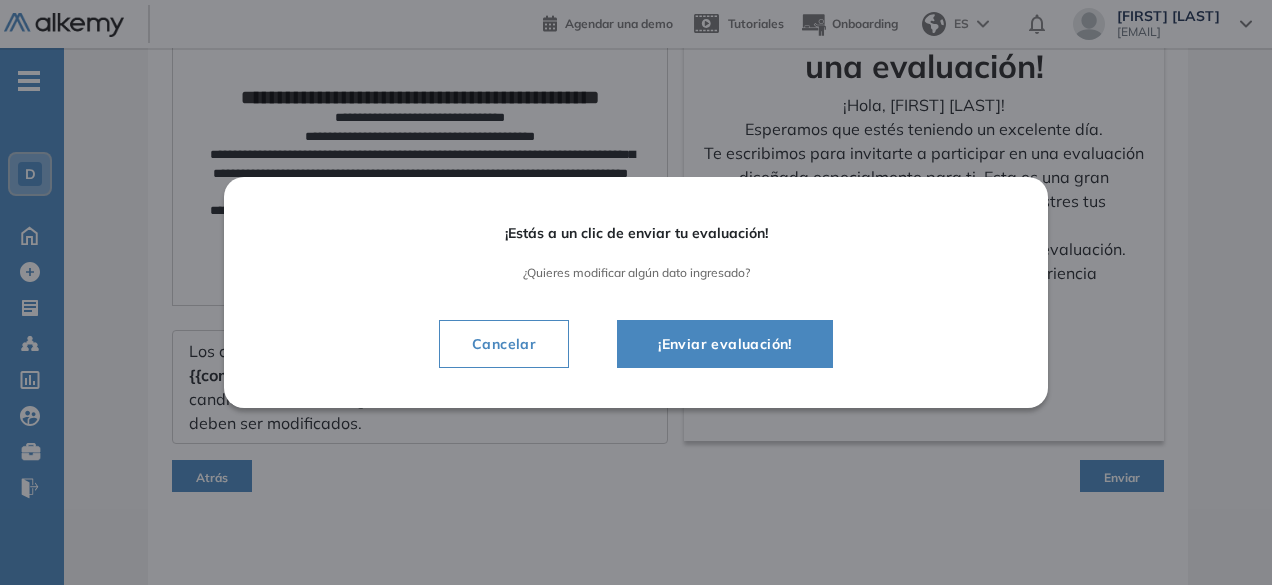 click on "¡Enviar evaluación!" at bounding box center (725, 344) 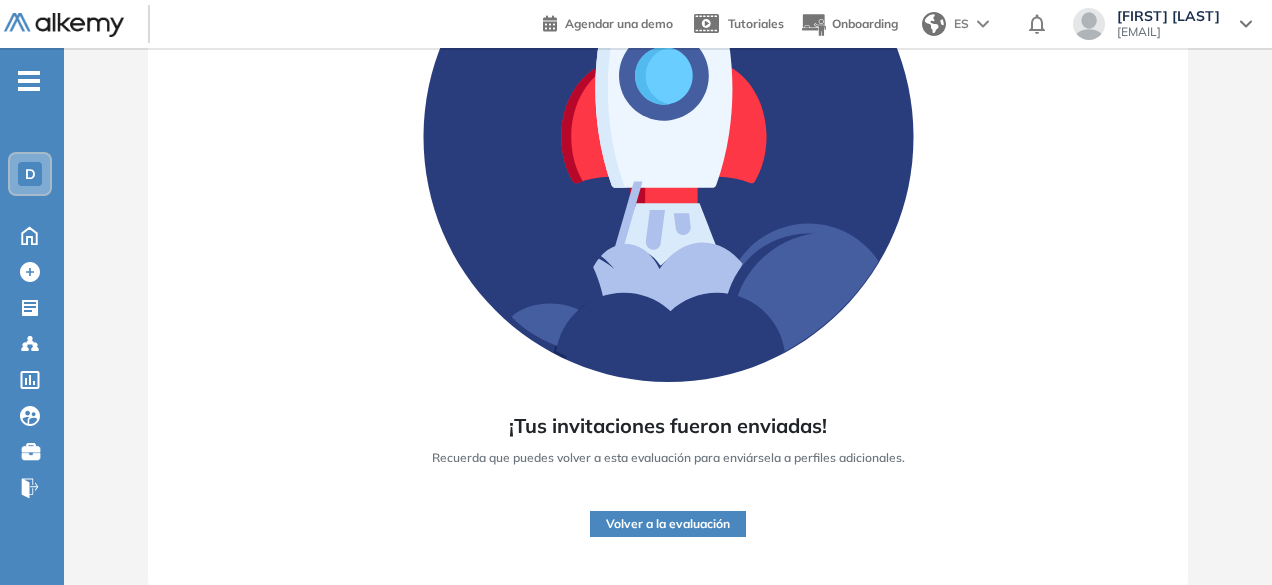 scroll, scrollTop: 296, scrollLeft: 0, axis: vertical 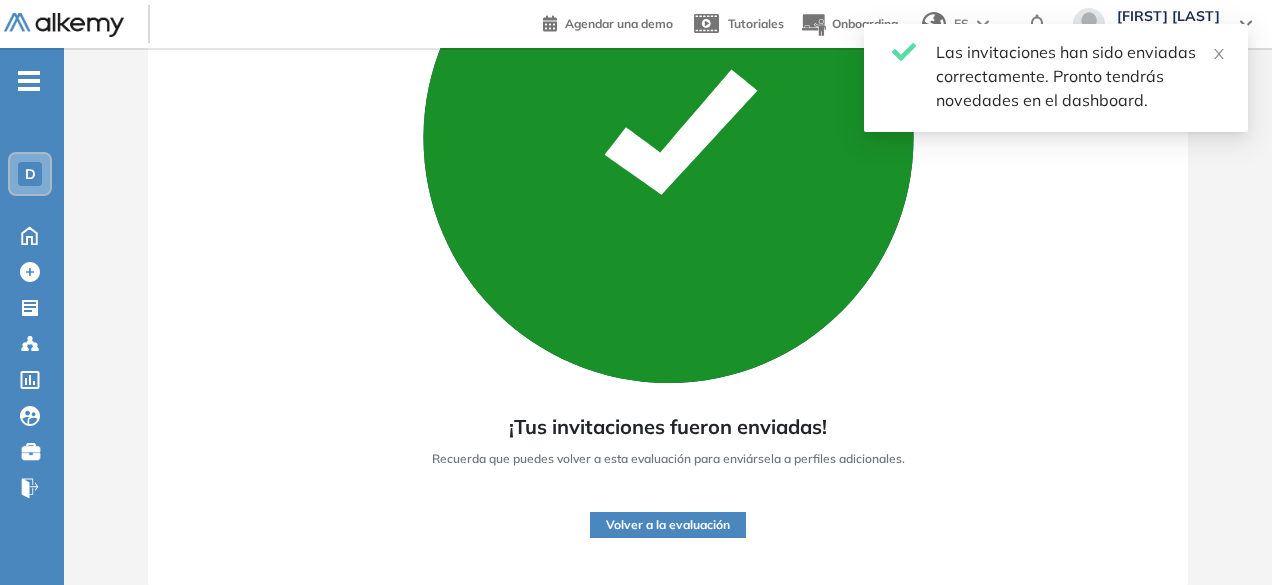click on "Volver a la evaluación" at bounding box center (668, 525) 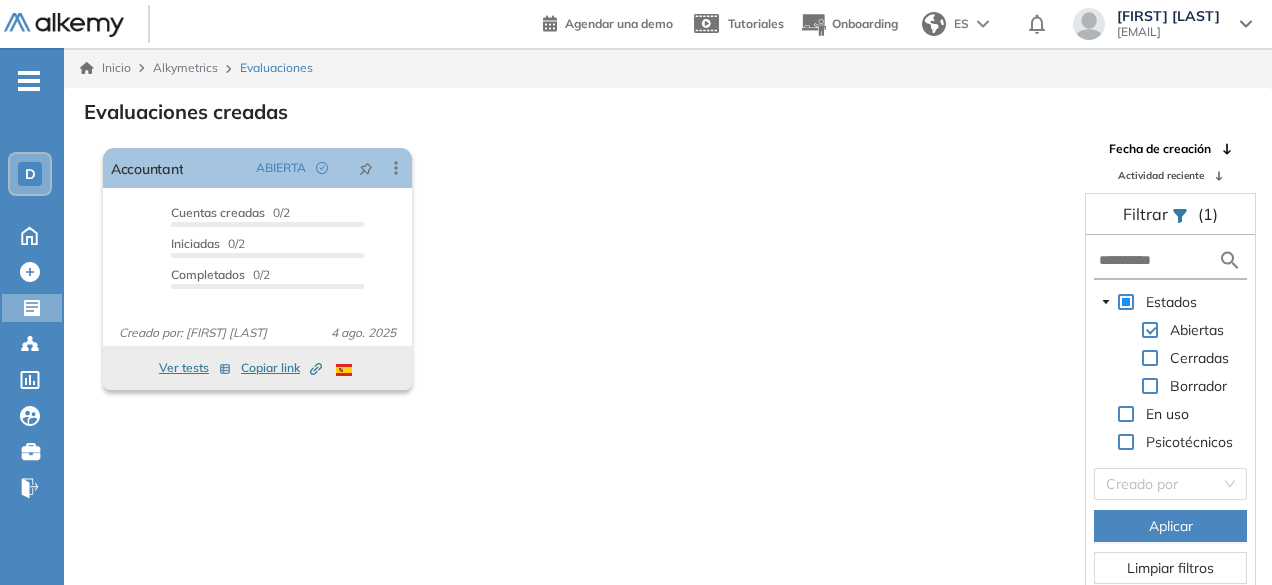 scroll, scrollTop: 2, scrollLeft: 0, axis: vertical 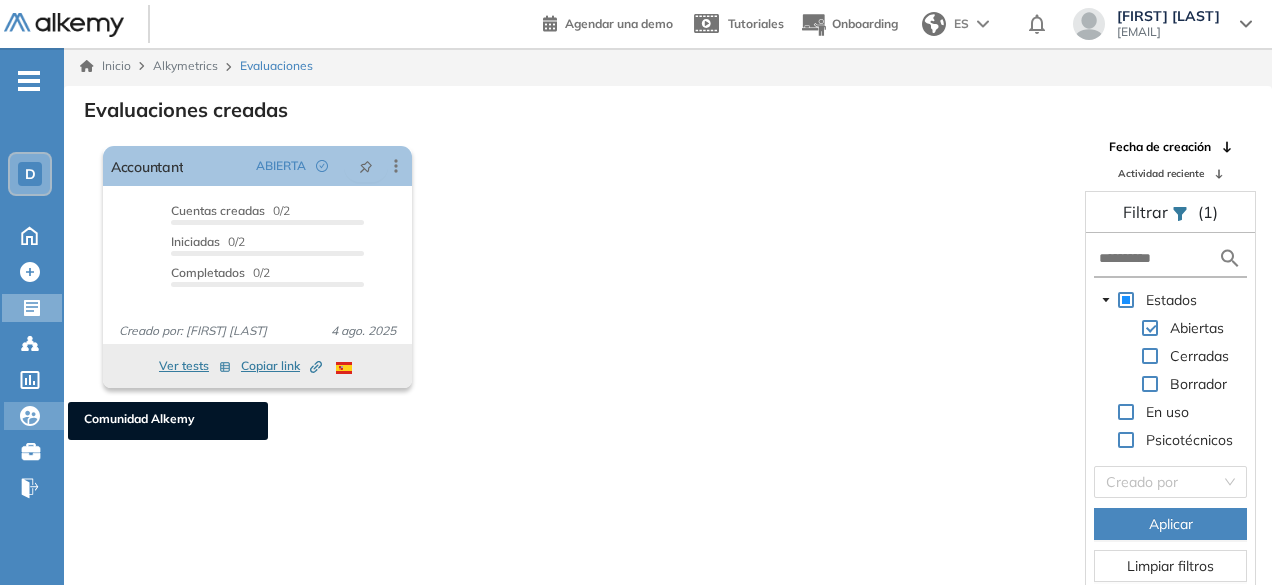 click 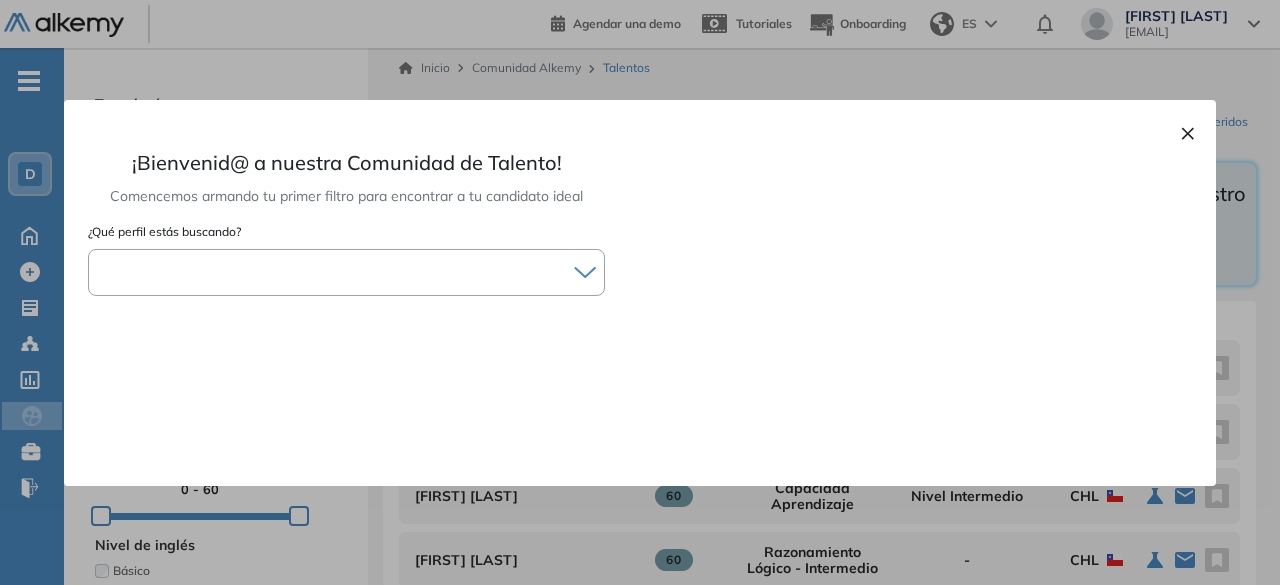 click on "× ¡Bienvenid@ a nuestra Comunidad de Talento! Comencemos armando tu primer filtro para encontrar a tu candidato ideal ¿Qué perfil estás buscando? Frontend Backend Fullstack Mobile Data" at bounding box center [640, 292] 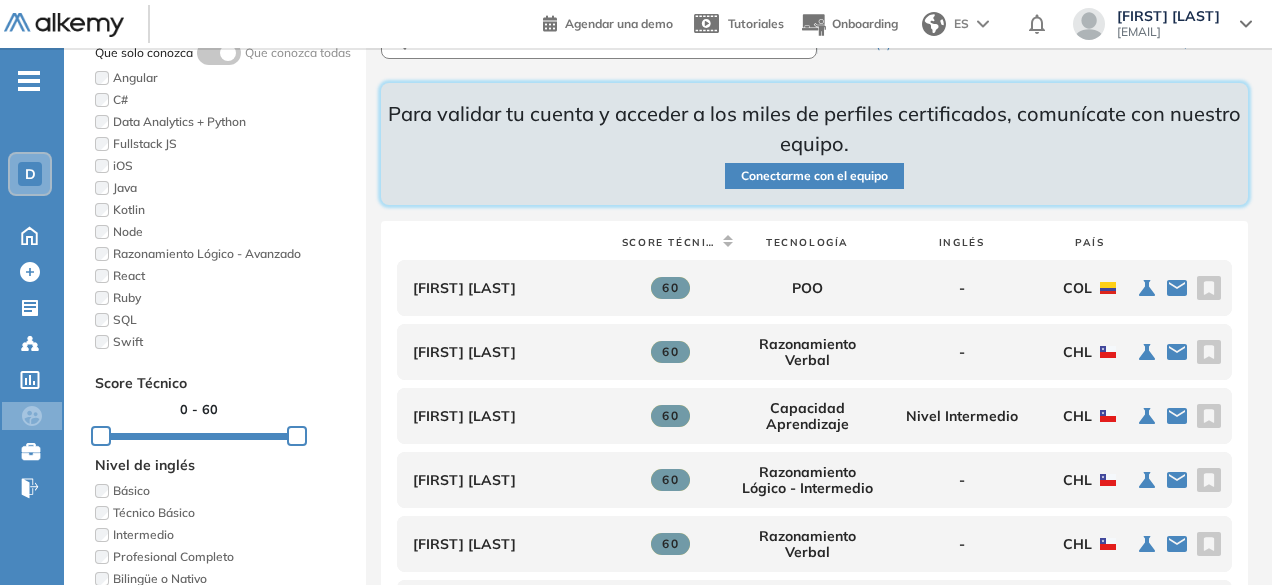 scroll, scrollTop: 0, scrollLeft: 0, axis: both 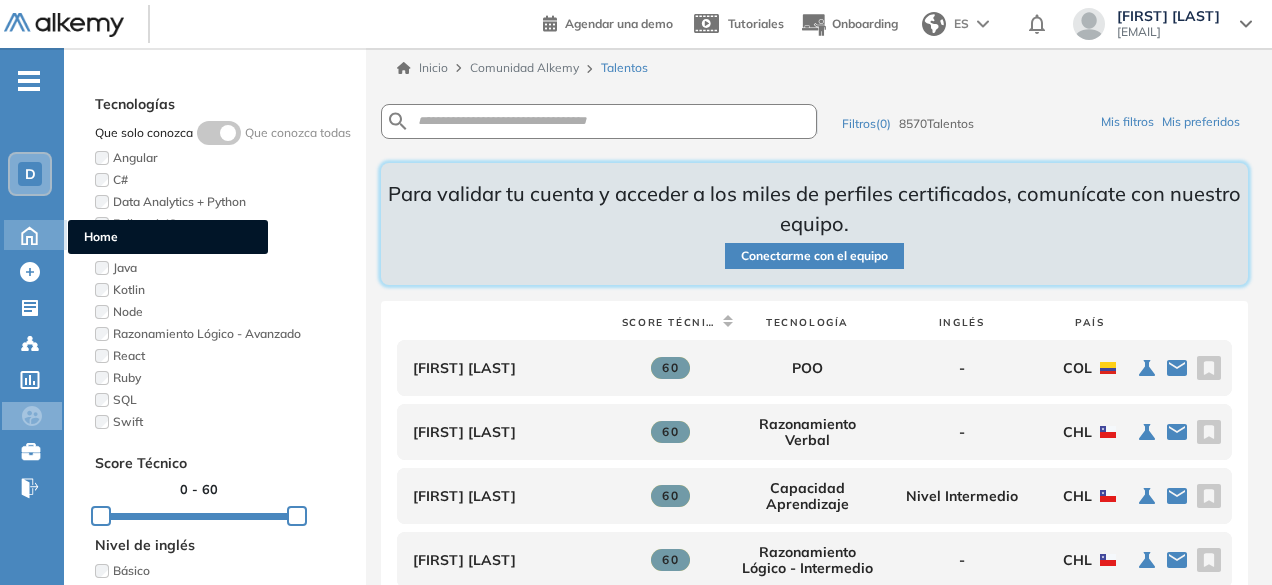 click 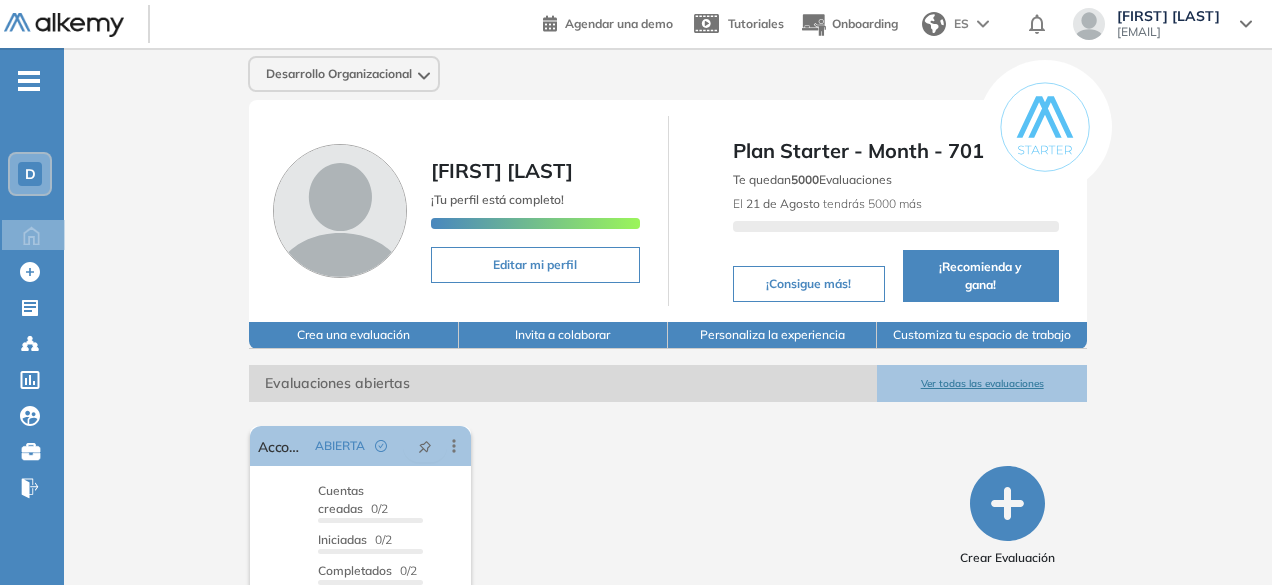 click at bounding box center [340, 211] 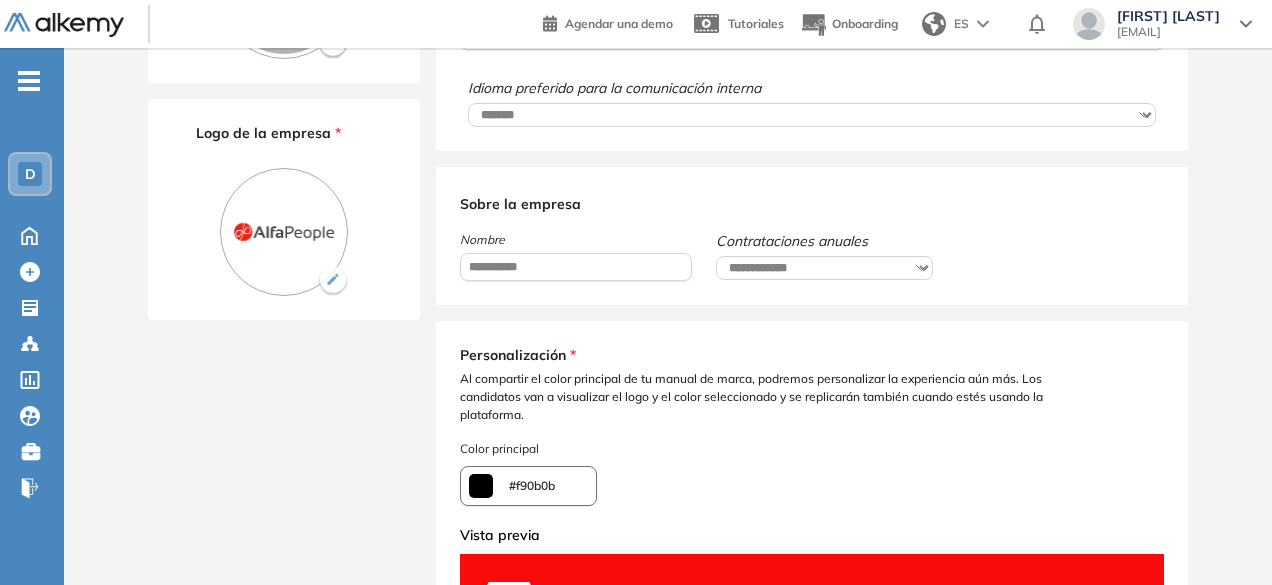 scroll, scrollTop: 0, scrollLeft: 0, axis: both 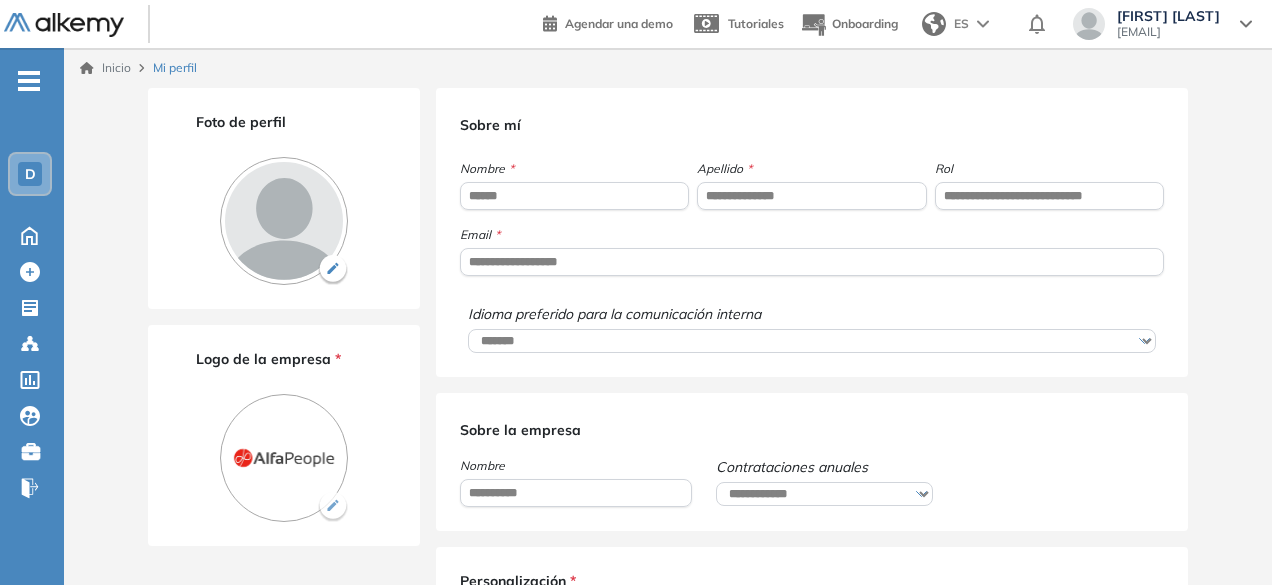 click at bounding box center (333, 270) 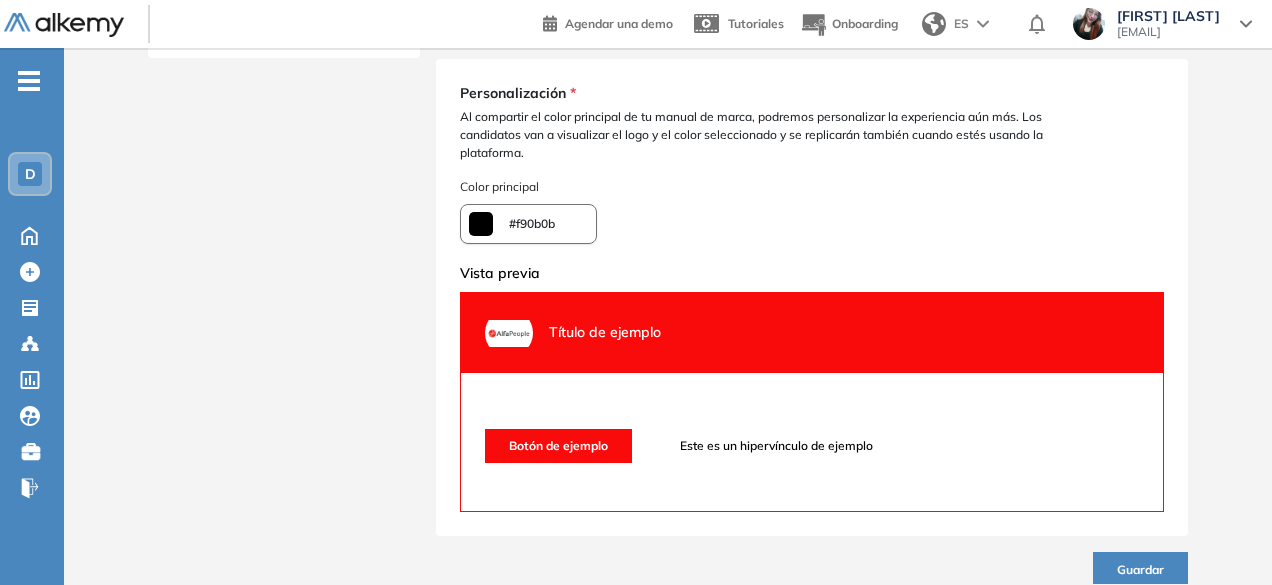 scroll, scrollTop: 538, scrollLeft: 0, axis: vertical 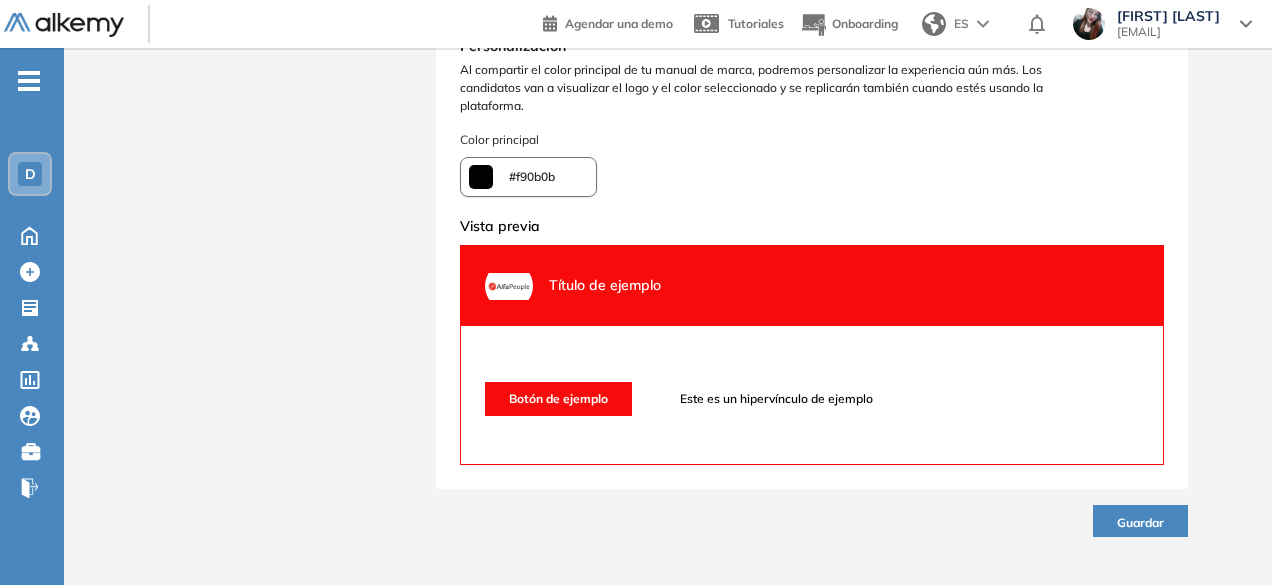 click on "Guardar" at bounding box center (1140, 522) 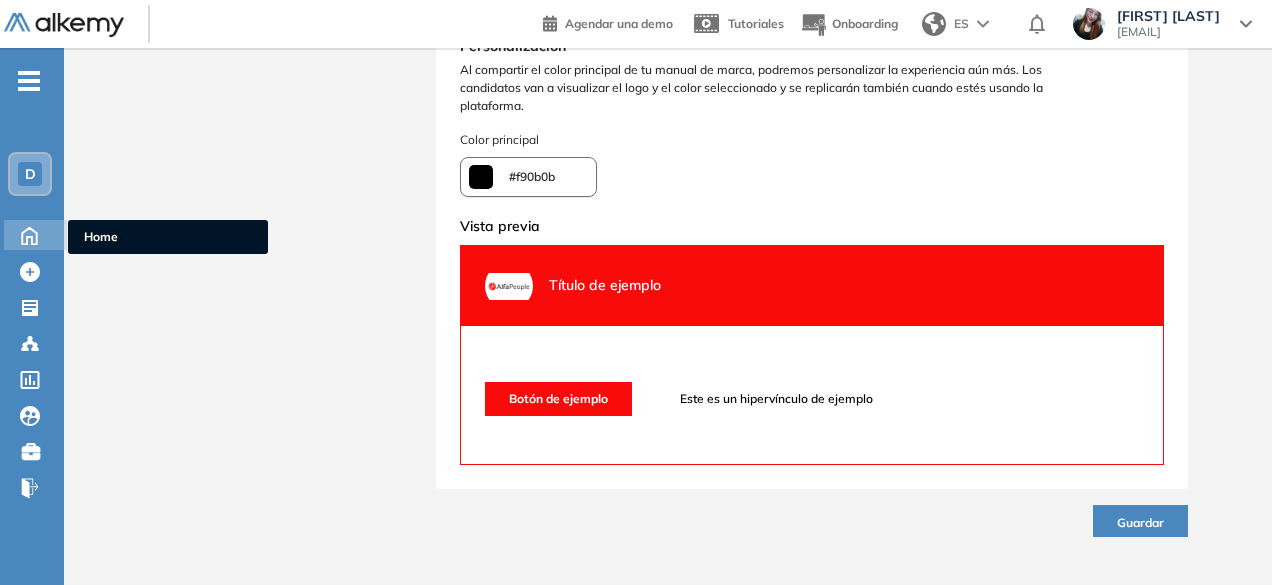 click on "Home Home" at bounding box center (35, 235) 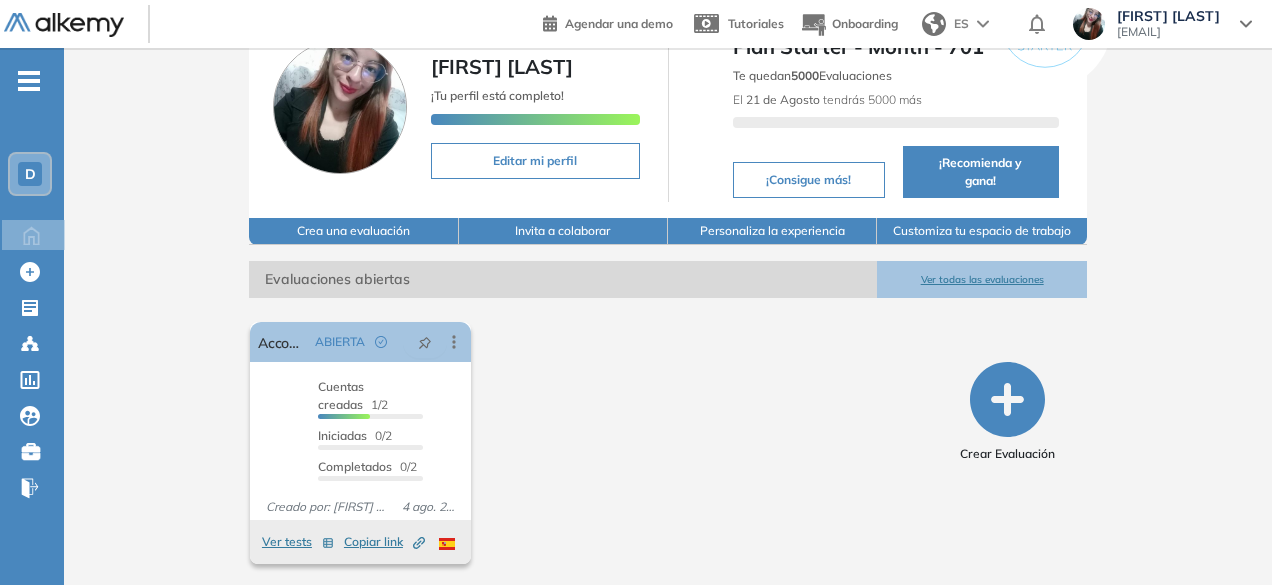 scroll, scrollTop: 103, scrollLeft: 0, axis: vertical 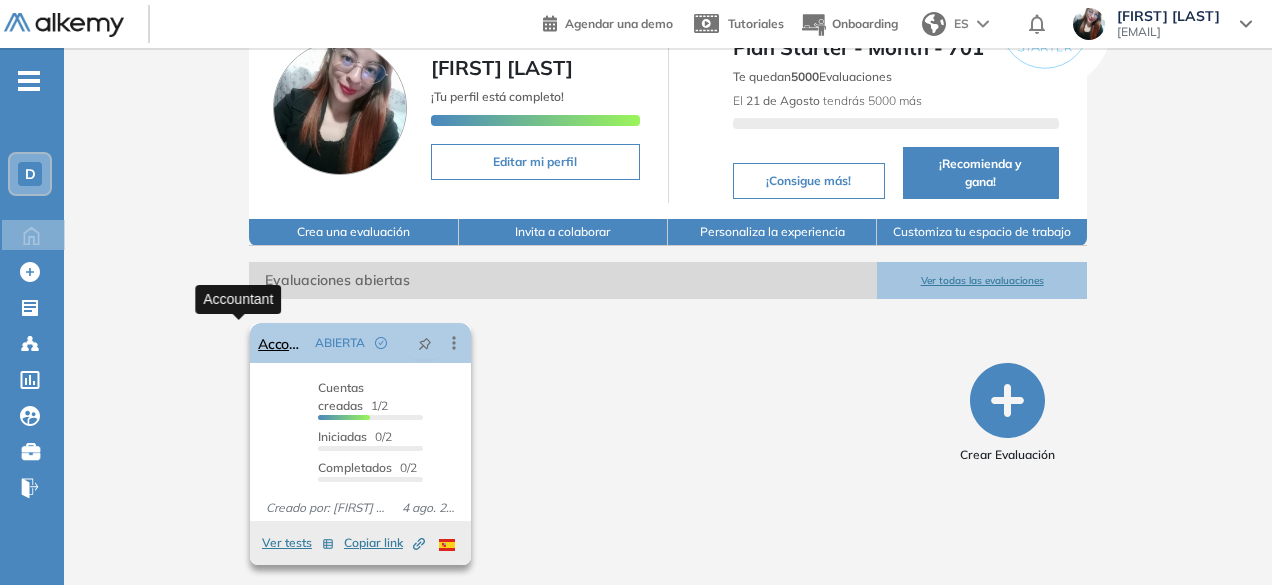 click on "Accountant" at bounding box center (282, 343) 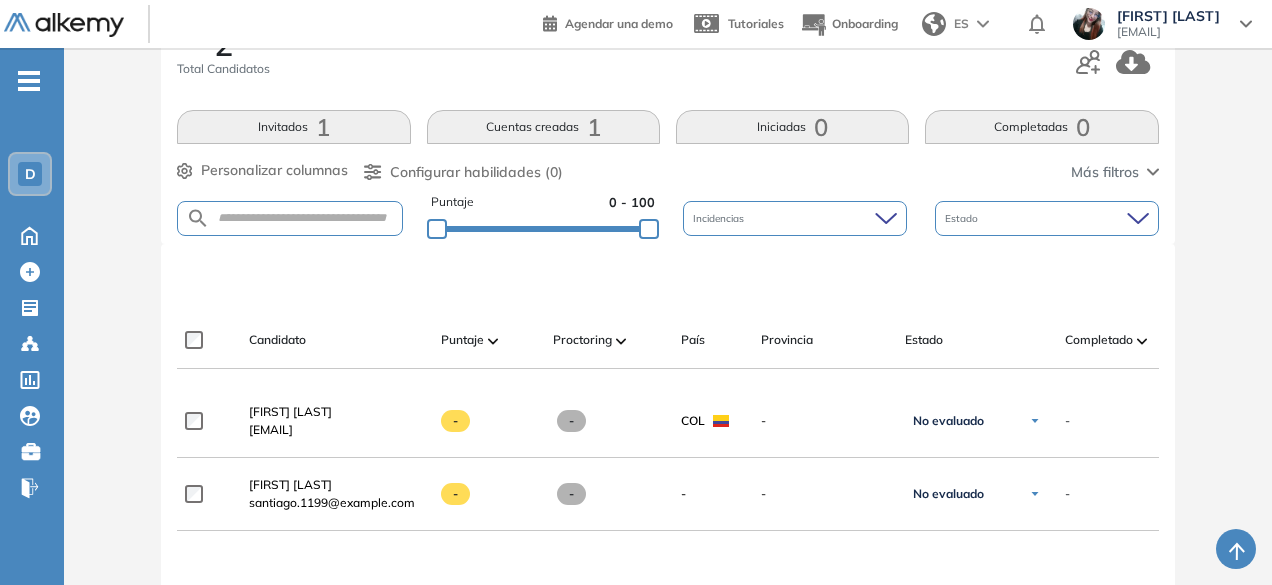 scroll, scrollTop: 279, scrollLeft: 0, axis: vertical 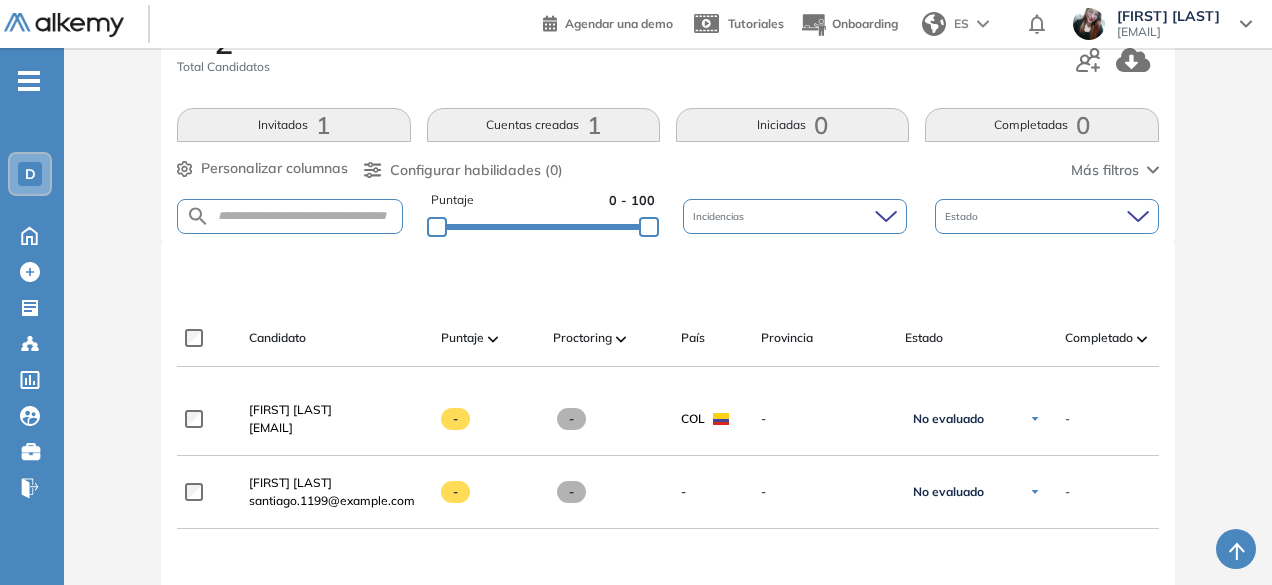 click on "2 Total Candidatos Invitados 1 Cuentas creadas 1 Iniciadas 0 Completadas 0   Personalizar columnas Personalizar columnas Candidato Fijar columna Puntaje Fijar columna Proctoring Fijar columna País Fijar columna Provincia Fijar columna Estado Fijar columna Completado Fijar columna Evaluación Fijar columna Fecha límite Fijar columna Argumentación en negociaciones Gestión del Tiempo Personalidad Alkemy - INAP Resiliencia (versión reducida) Orientación a las personas Cancelar Aplicar Configurar habilidades (0) Más filtros Puntaje 0 - 100 Incidencias Estado" at bounding box center [667, 126] 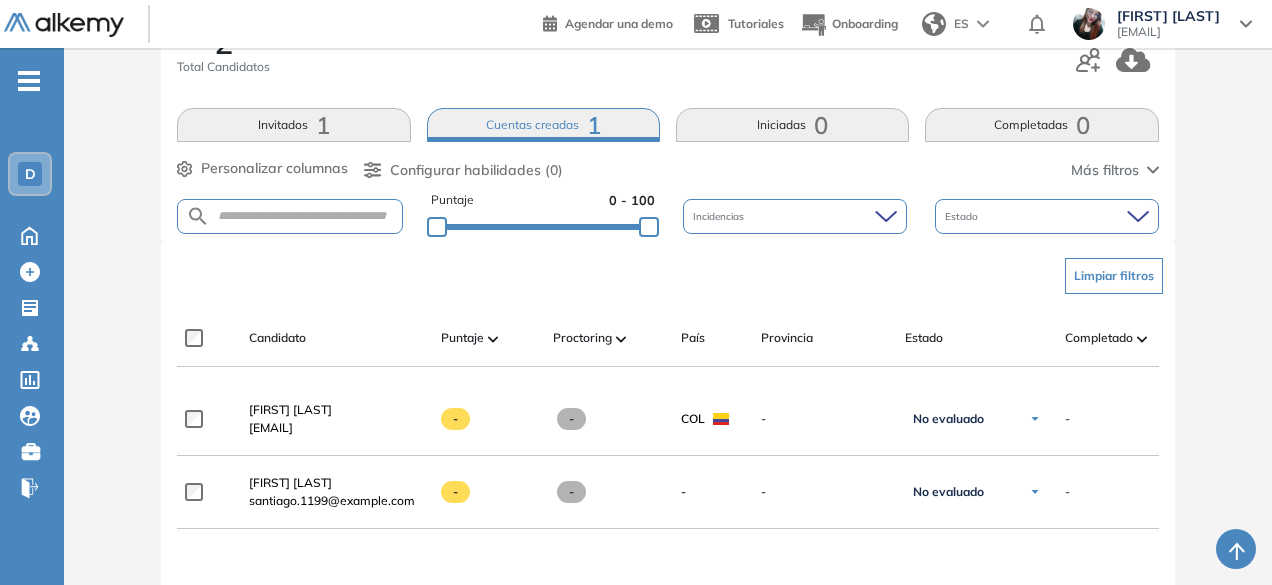 click on "Cuentas creadas 1" at bounding box center (543, 125) 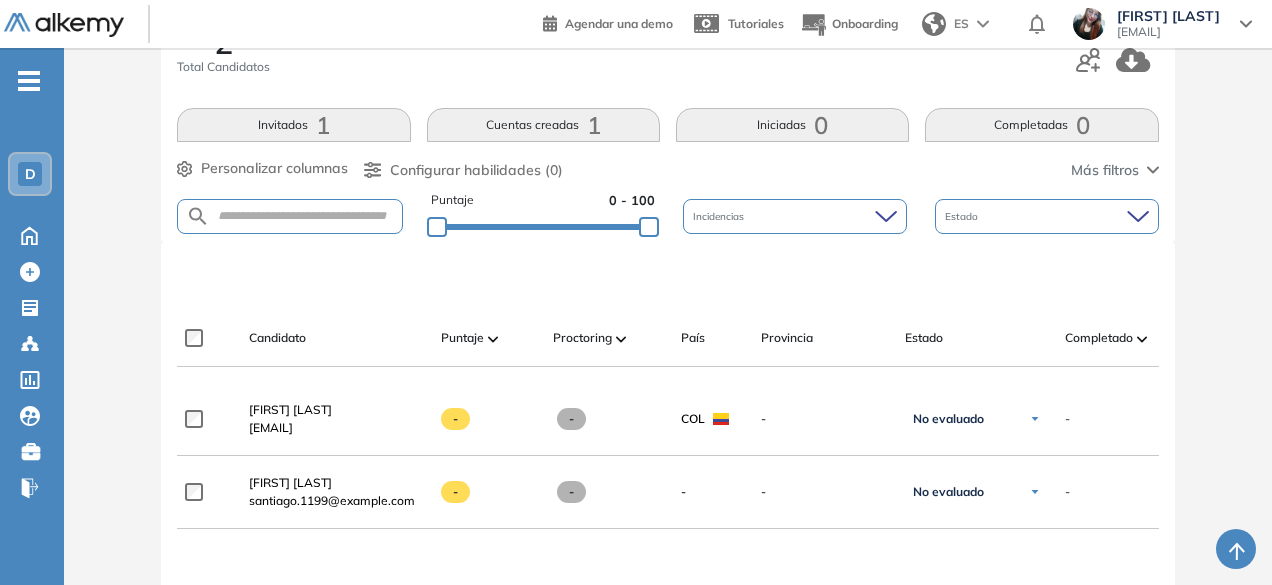 click on "Cuentas creadas 1" at bounding box center [543, 125] 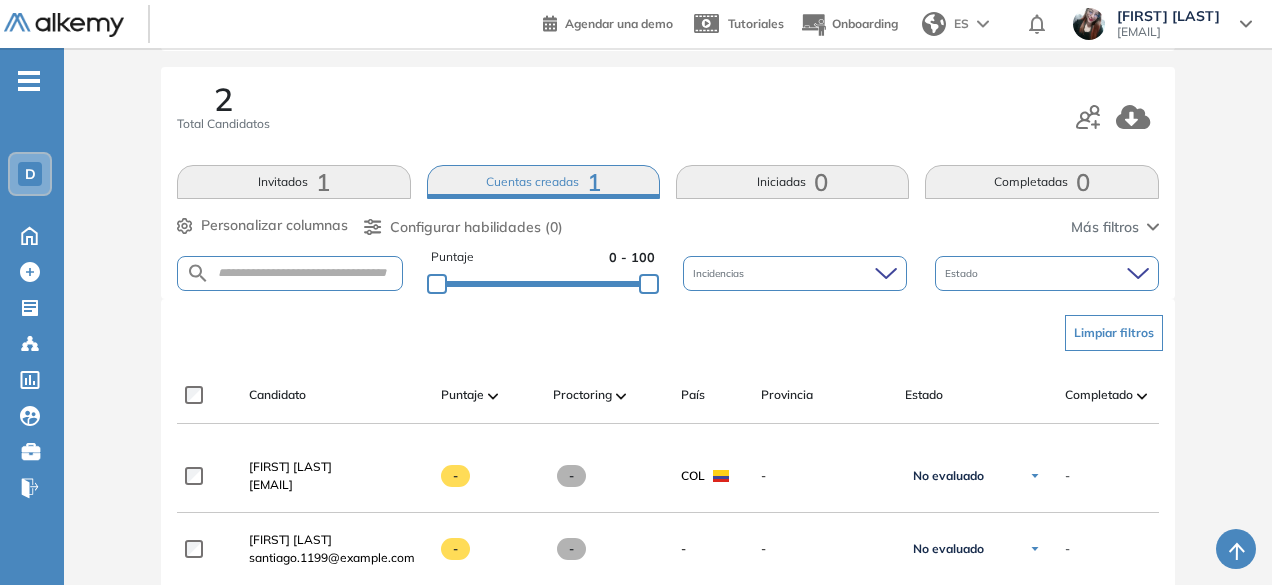 scroll, scrollTop: 207, scrollLeft: 0, axis: vertical 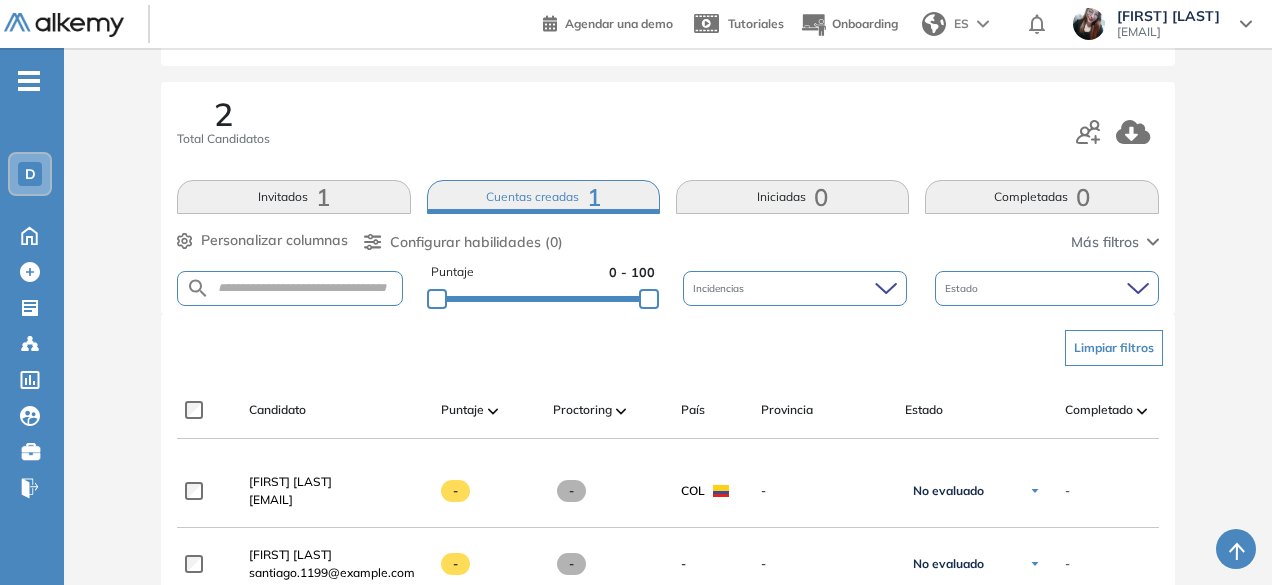 type 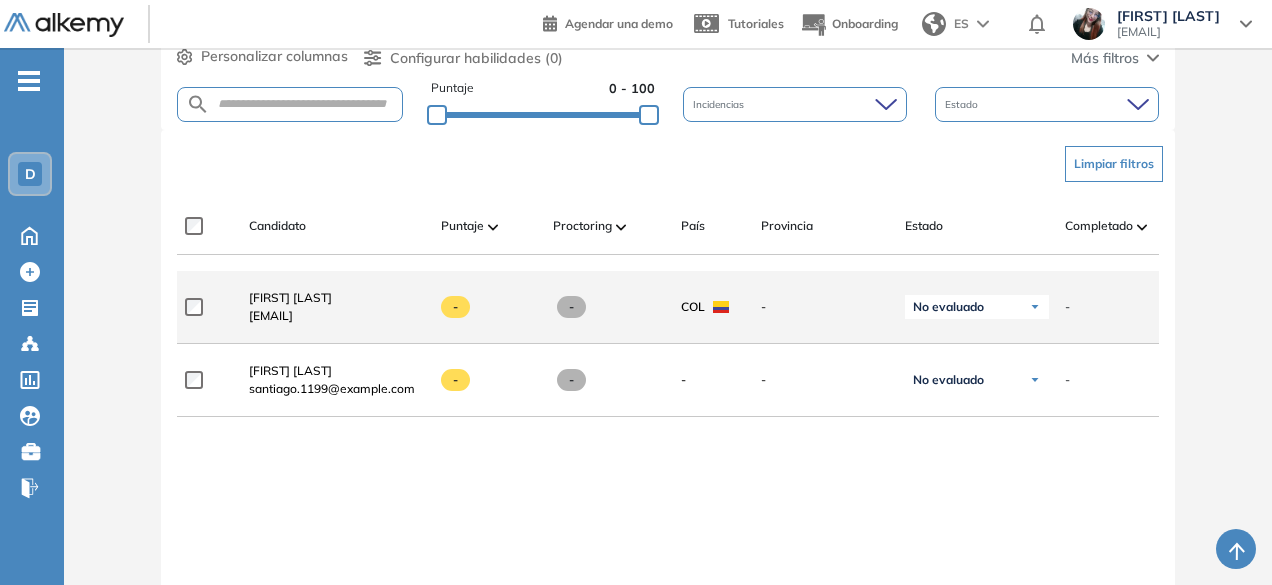 scroll, scrollTop: 0, scrollLeft: 0, axis: both 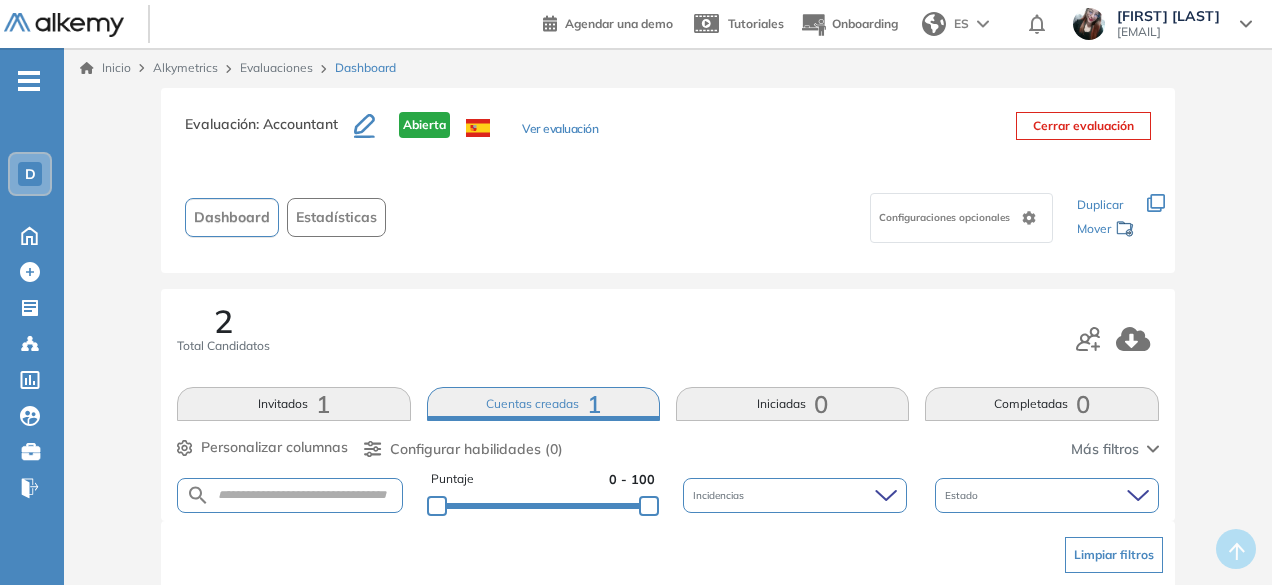 click on "Invitados 1" at bounding box center [293, 404] 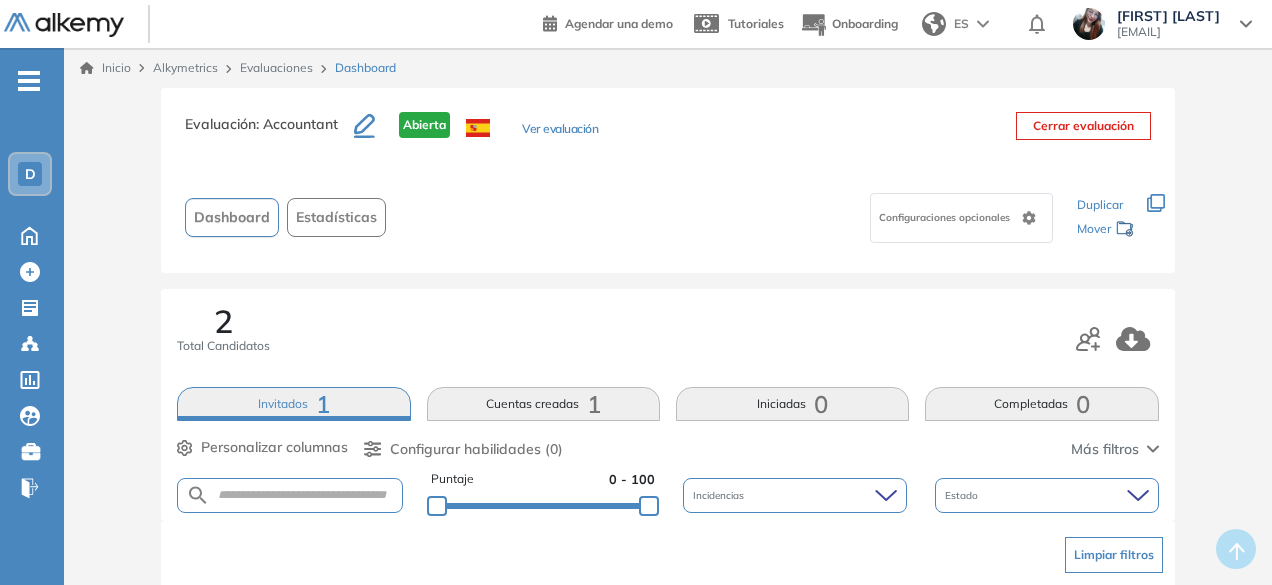click on "Invitados 1" at bounding box center (293, 404) 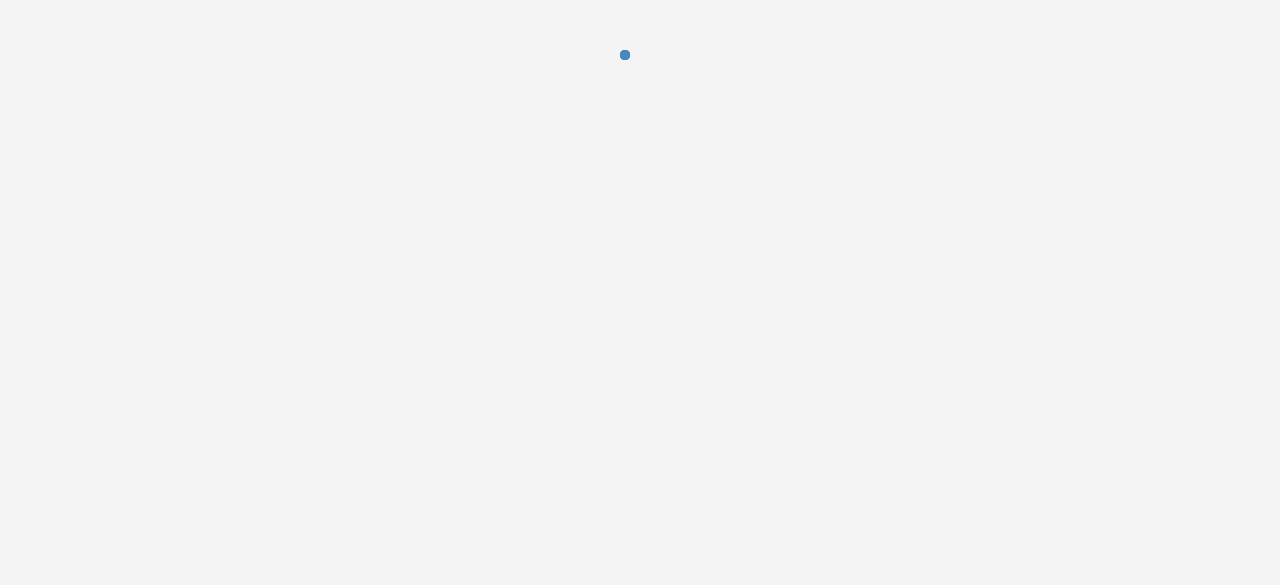 scroll, scrollTop: 0, scrollLeft: 0, axis: both 